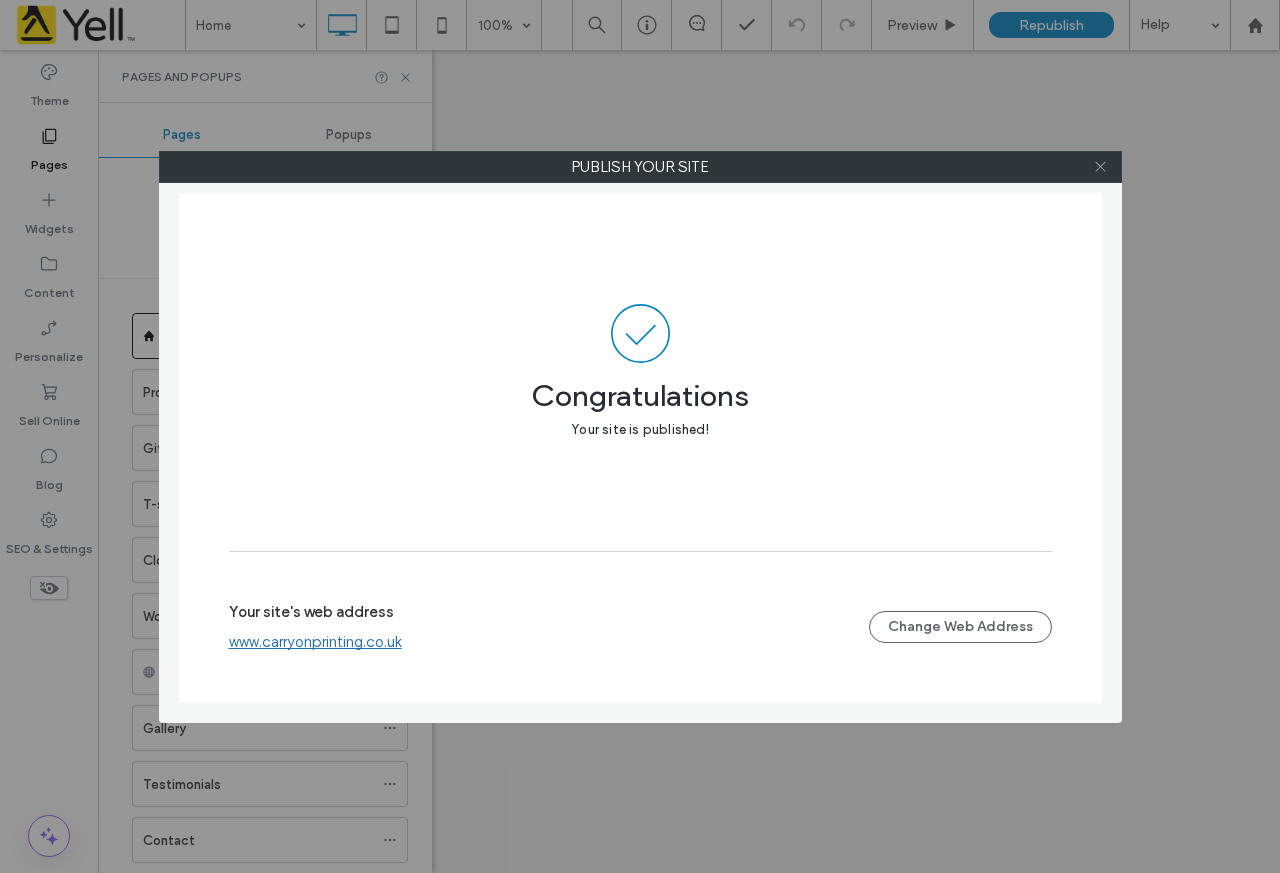 scroll, scrollTop: 0, scrollLeft: 0, axis: both 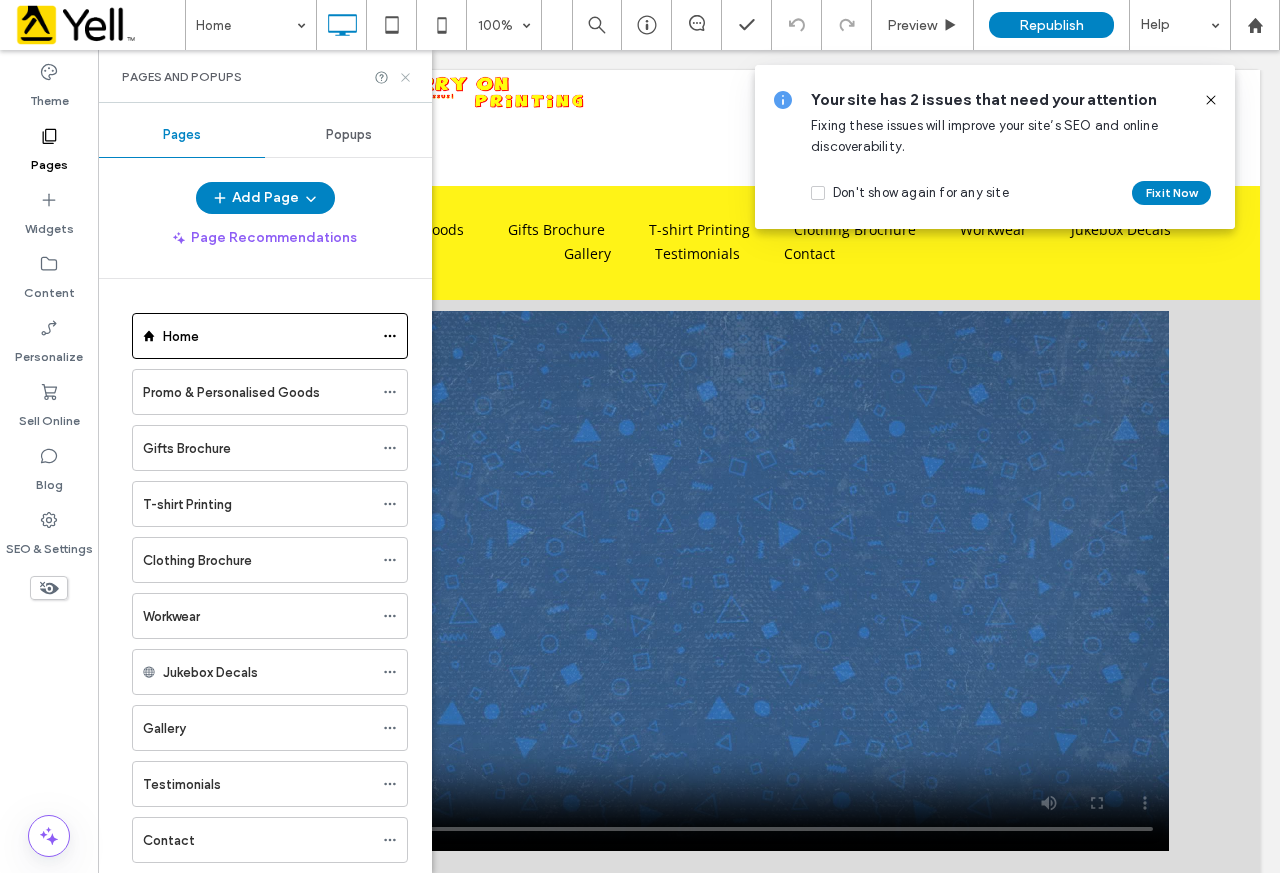 click 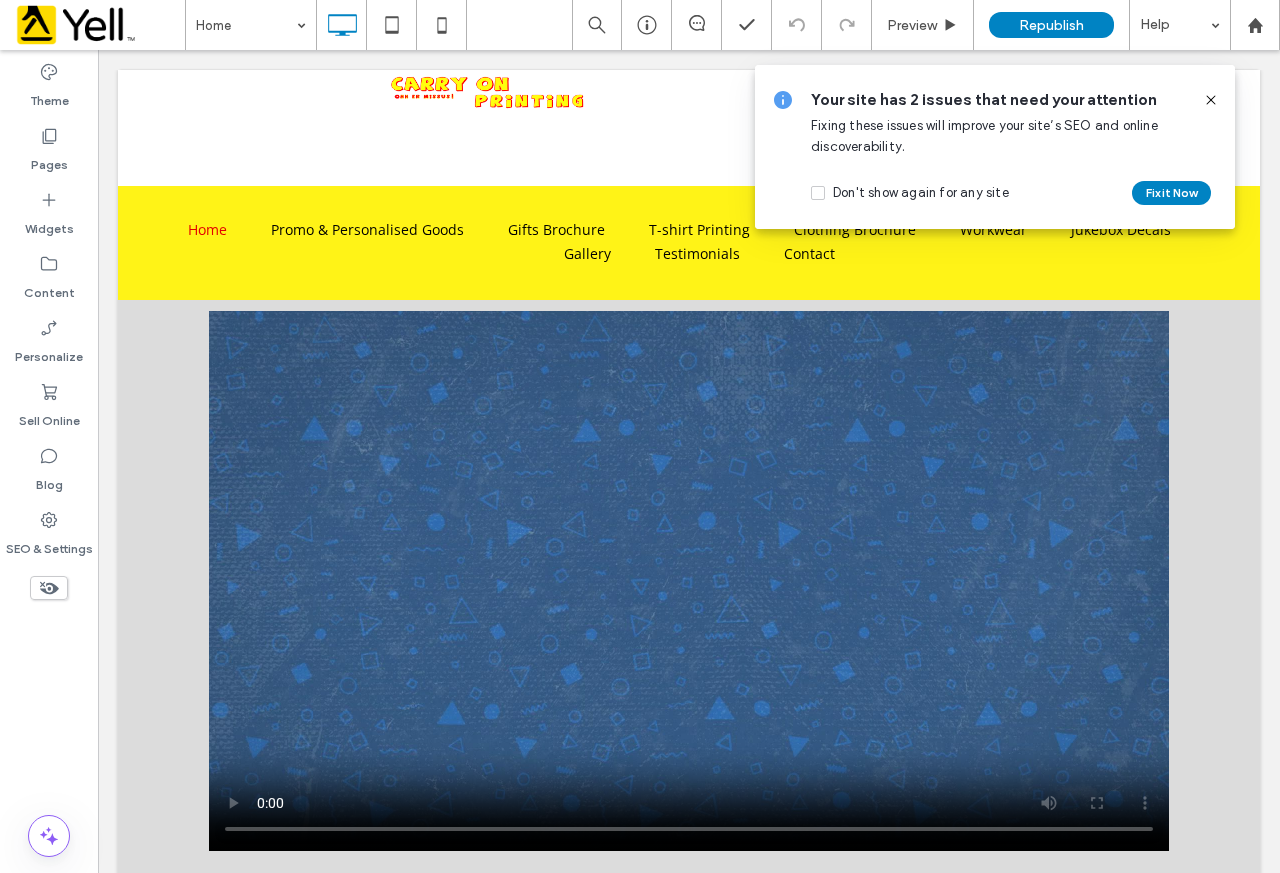 click 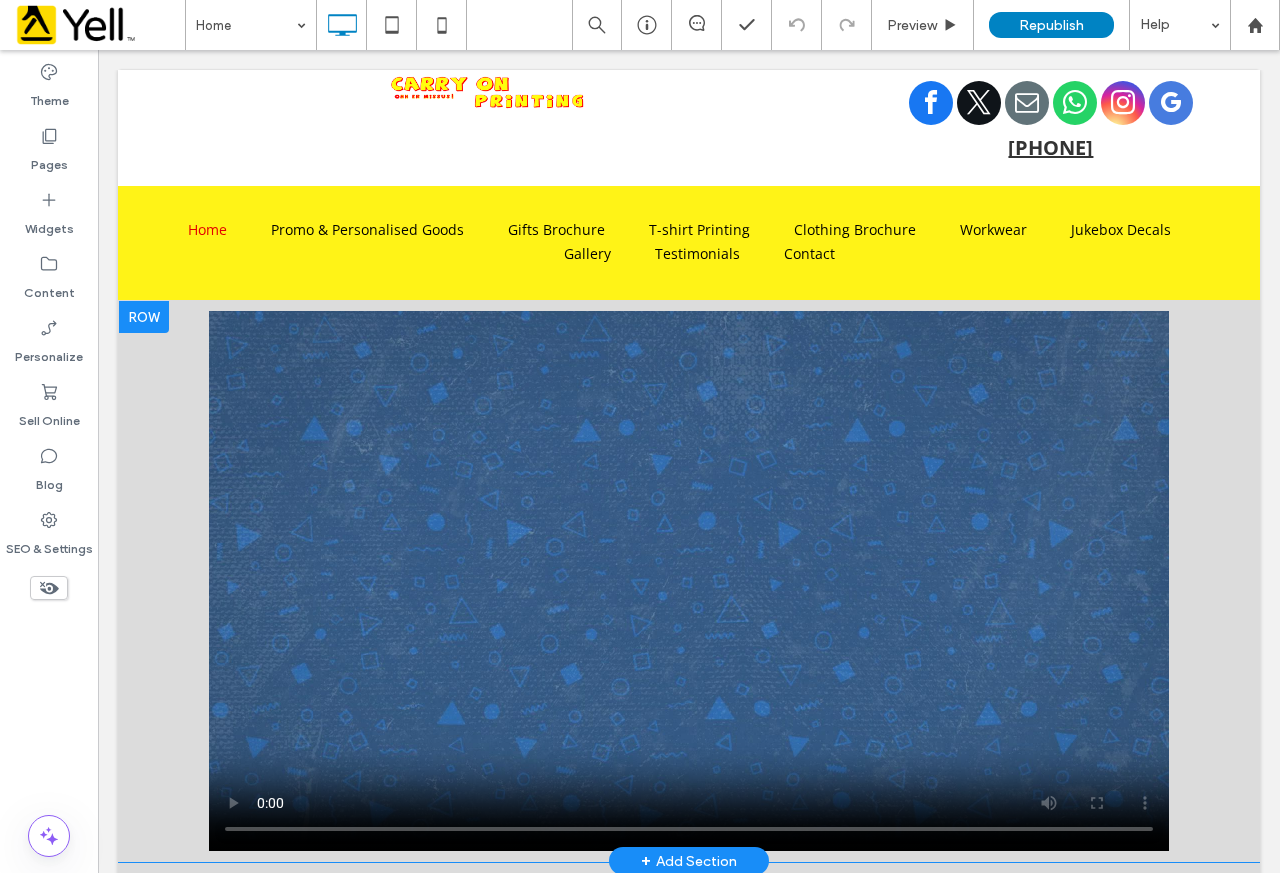 click on "Click To Paste
Row + Add Section" at bounding box center (689, 581) 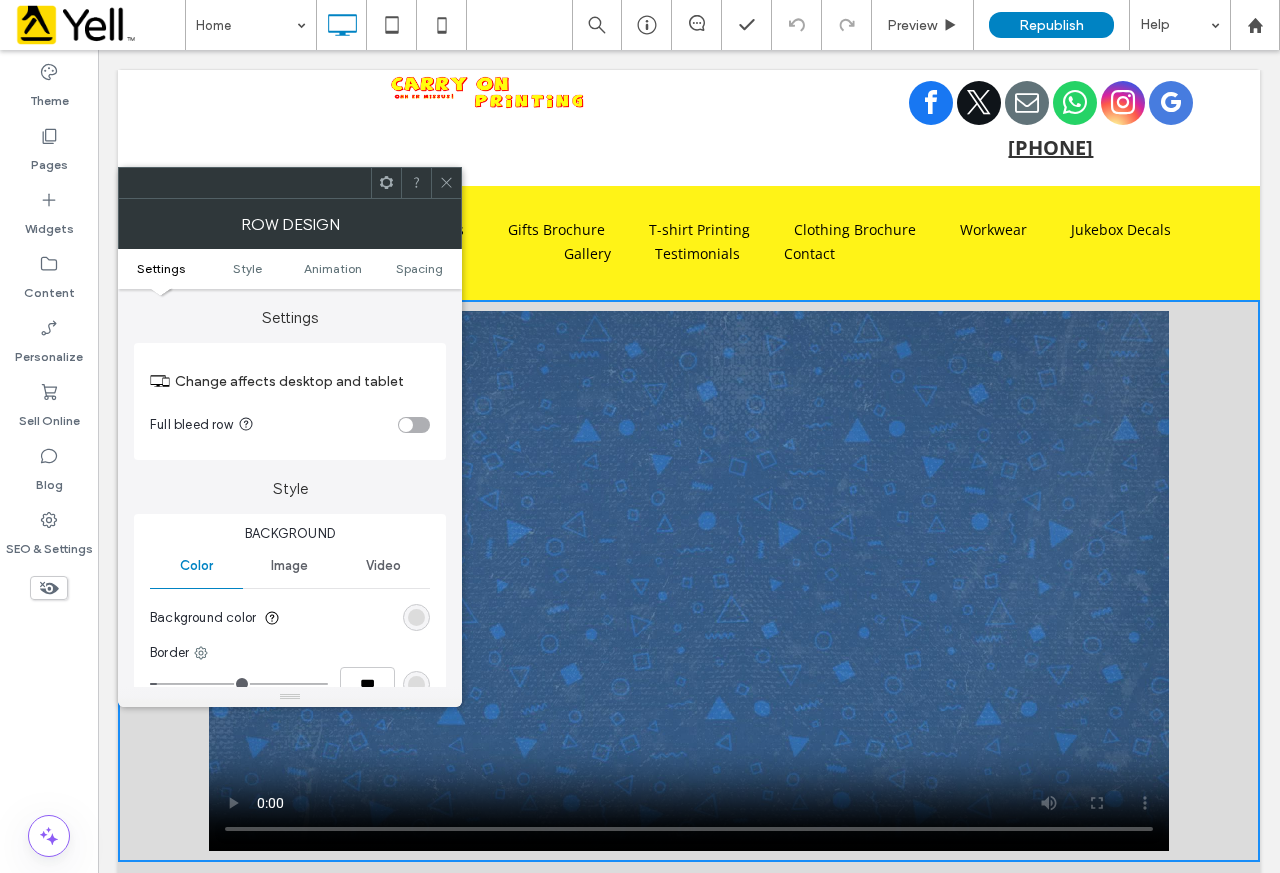 click 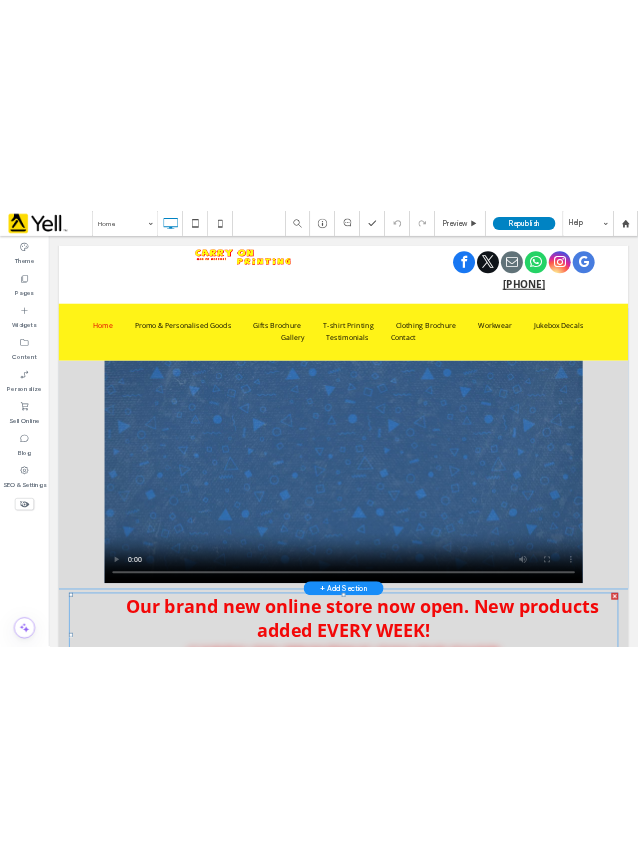 scroll, scrollTop: 0, scrollLeft: 0, axis: both 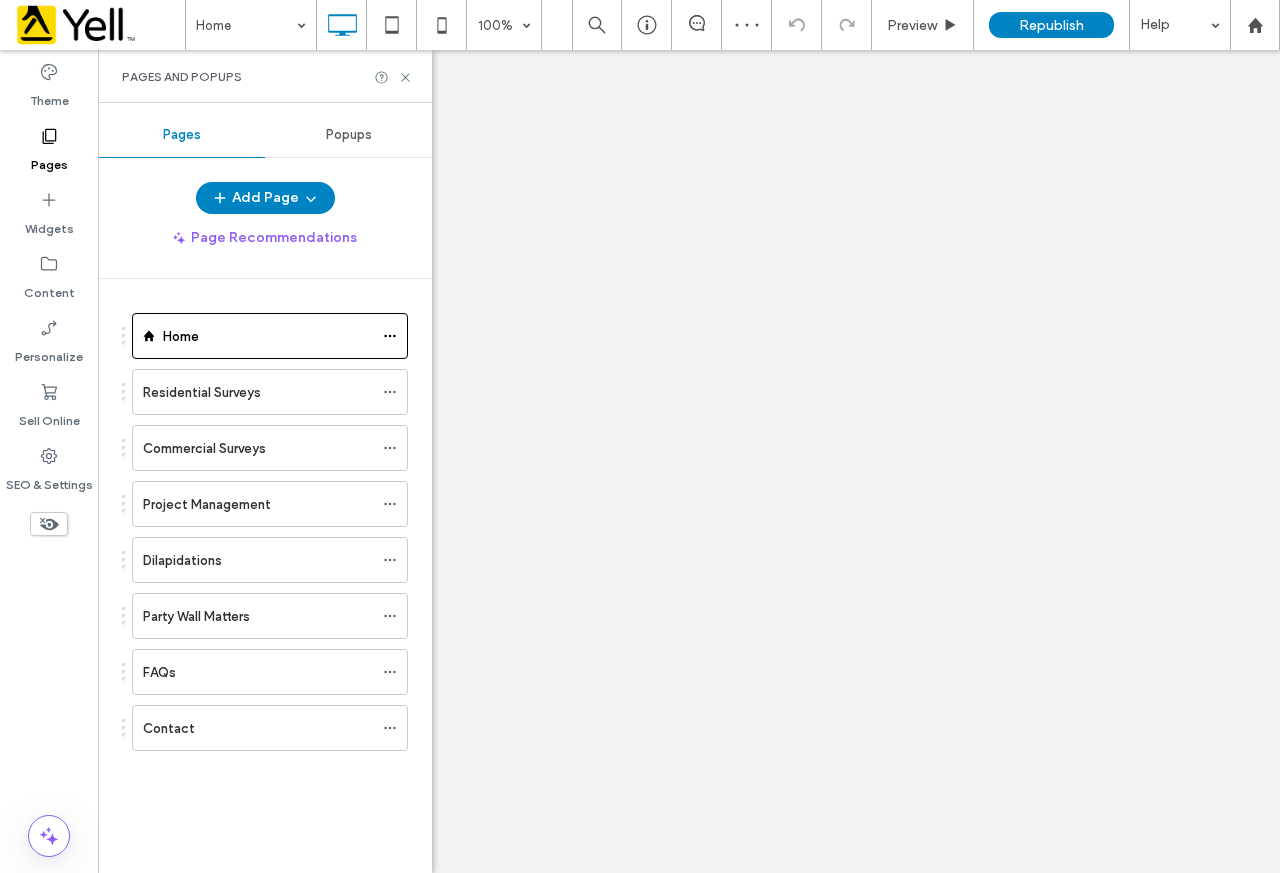 click on "FAQs" at bounding box center [258, 672] 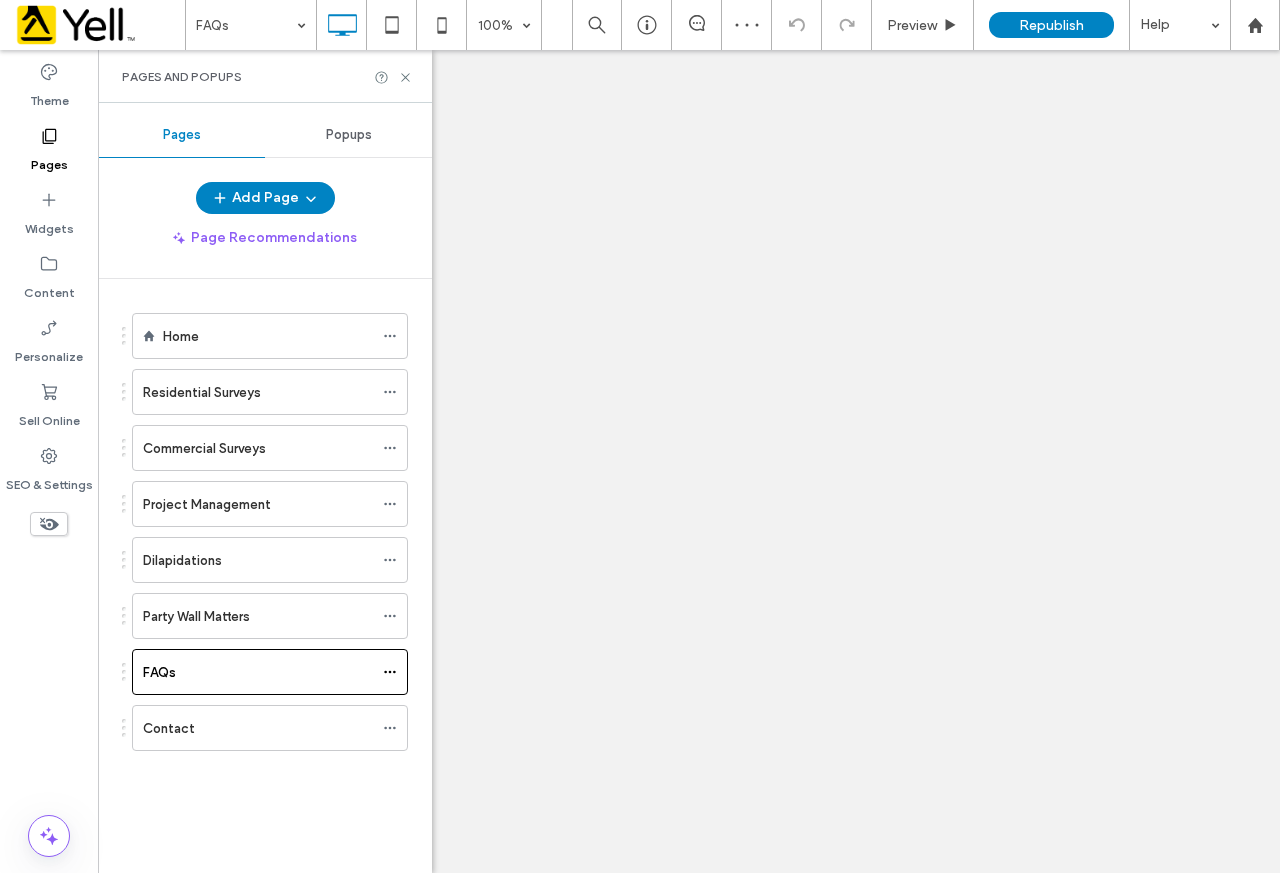 scroll, scrollTop: 0, scrollLeft: 0, axis: both 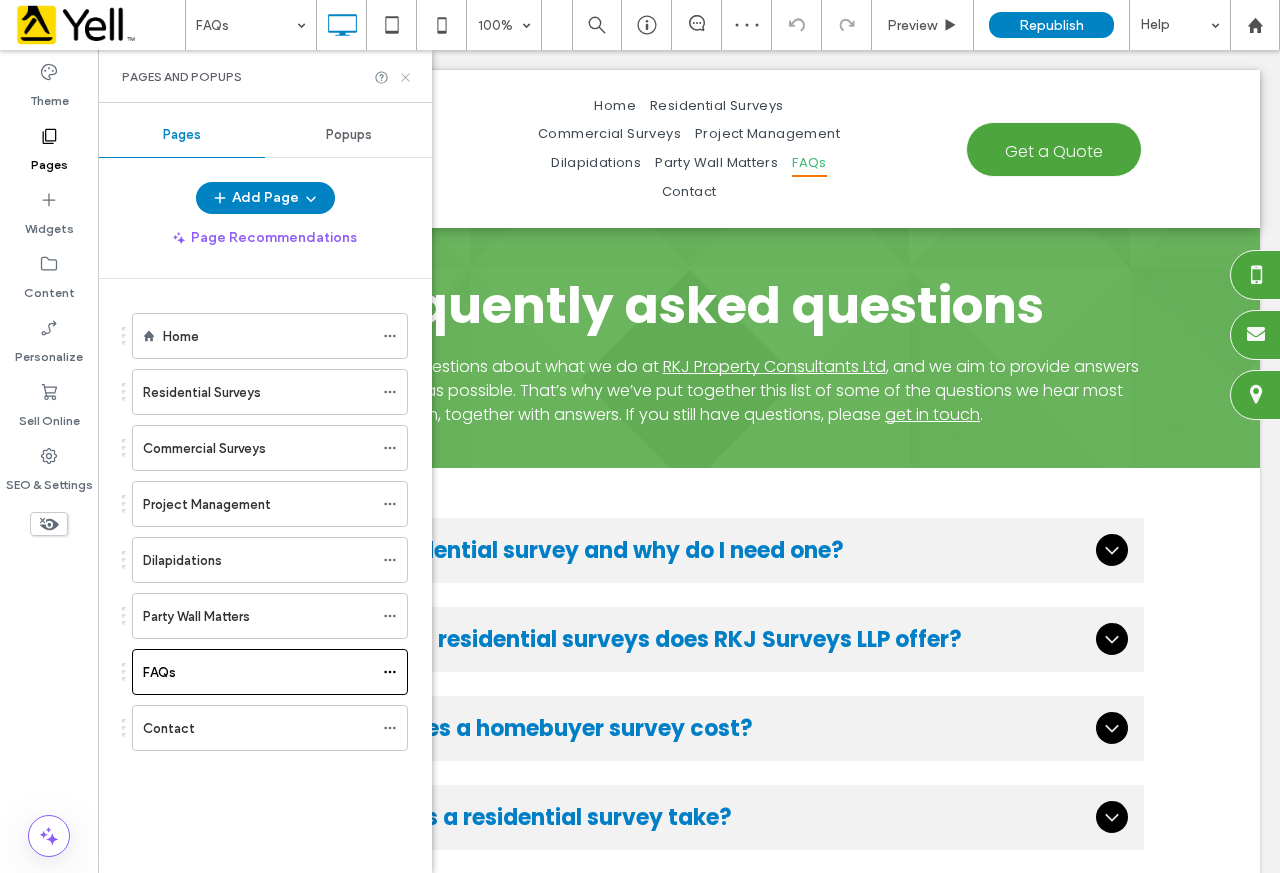click 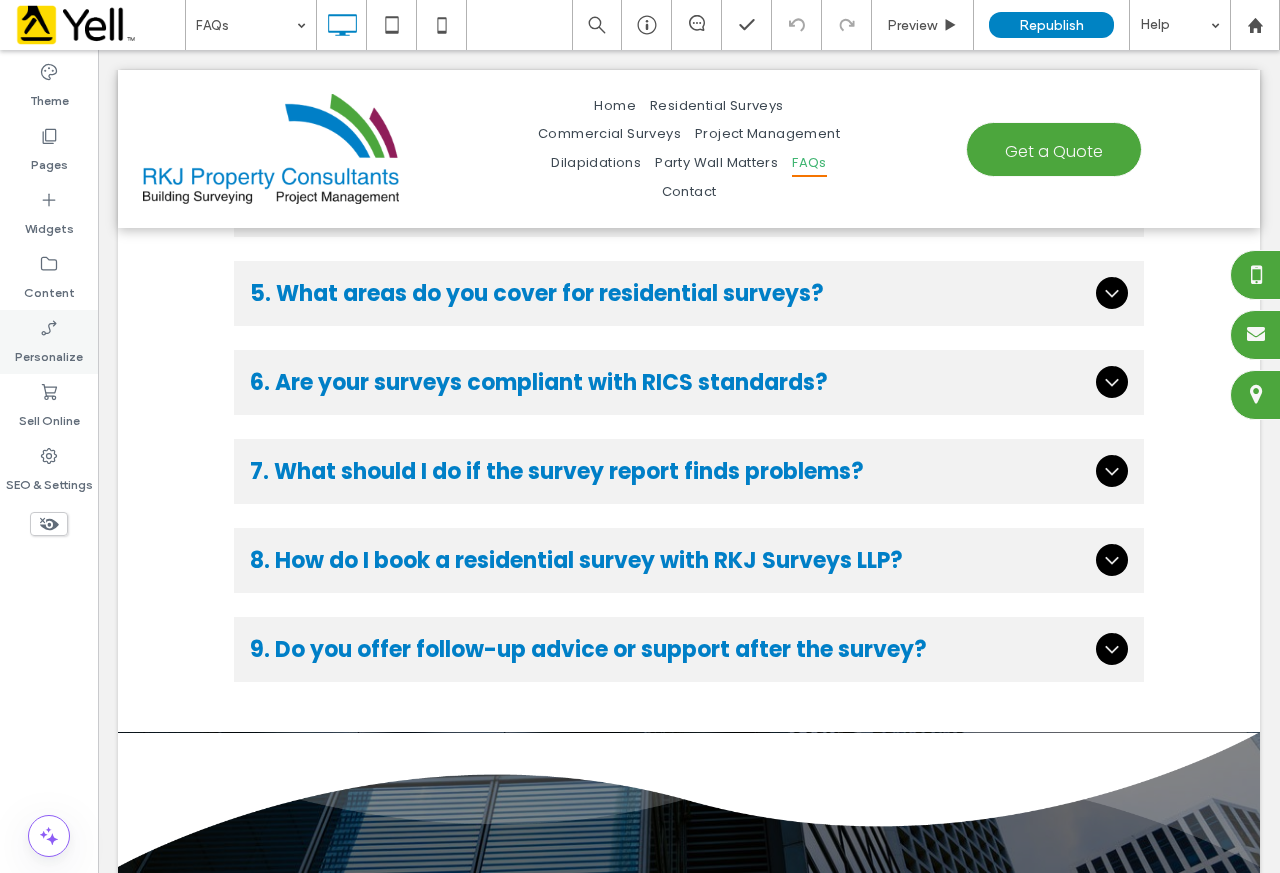 scroll, scrollTop: 300, scrollLeft: 0, axis: vertical 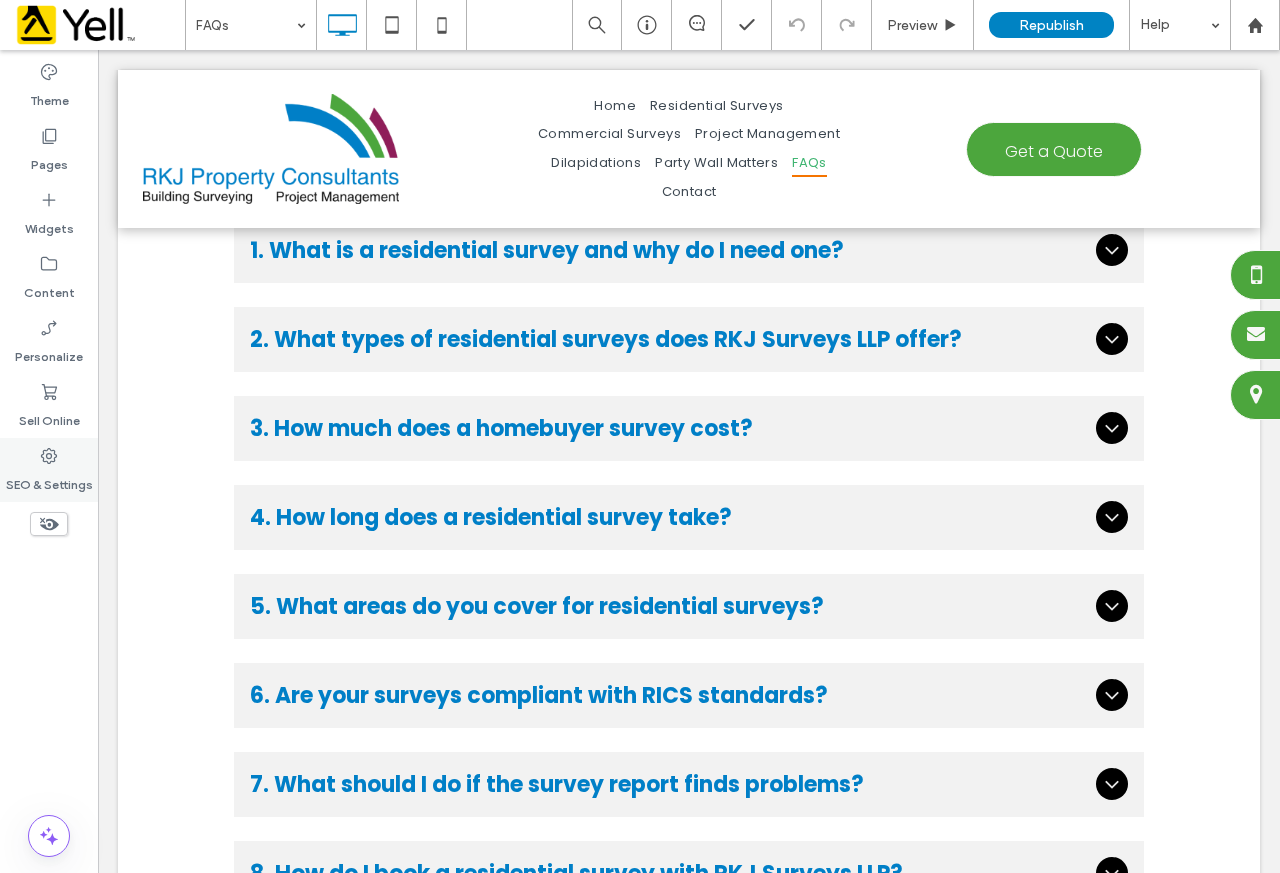click on "SEO & Settings" at bounding box center (49, 480) 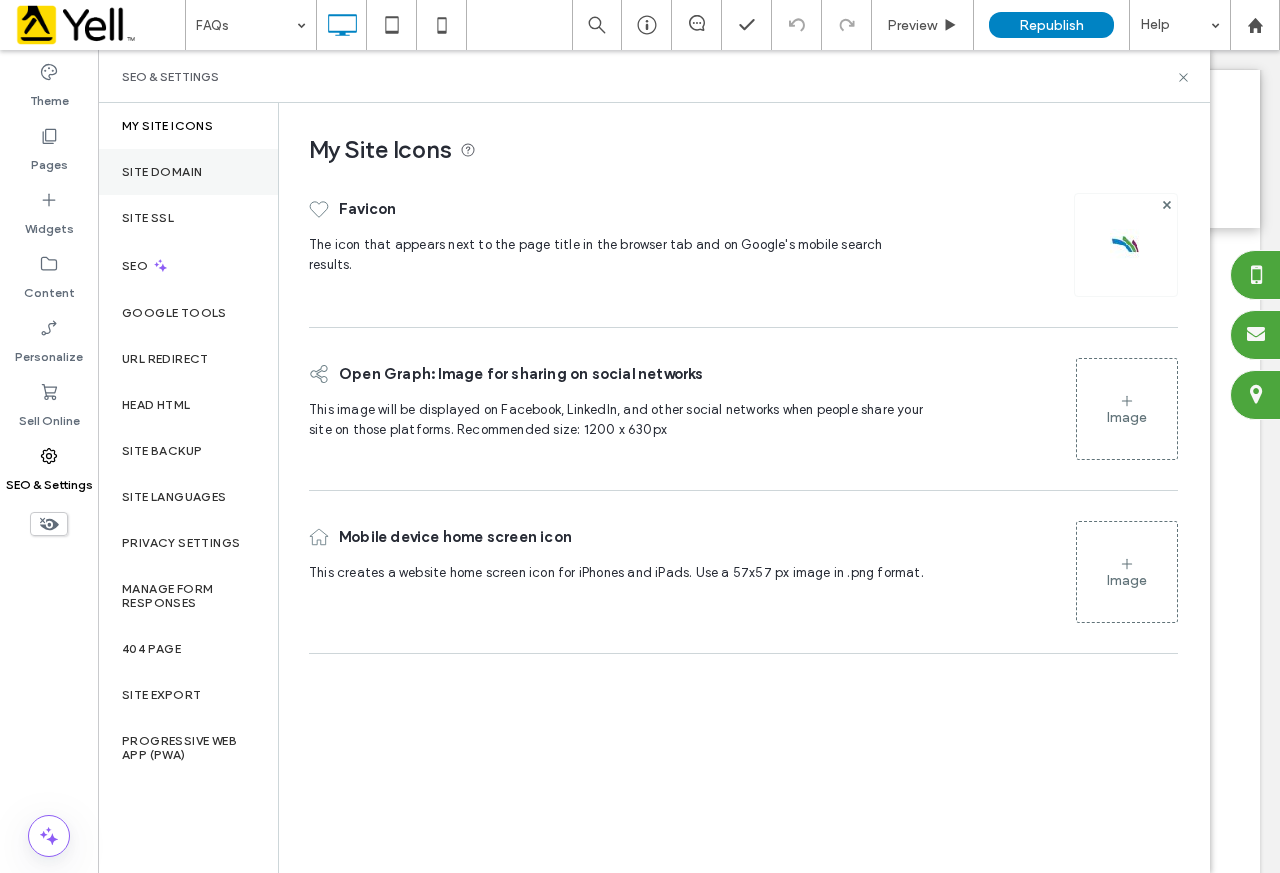 click on "Site Domain" at bounding box center (162, 172) 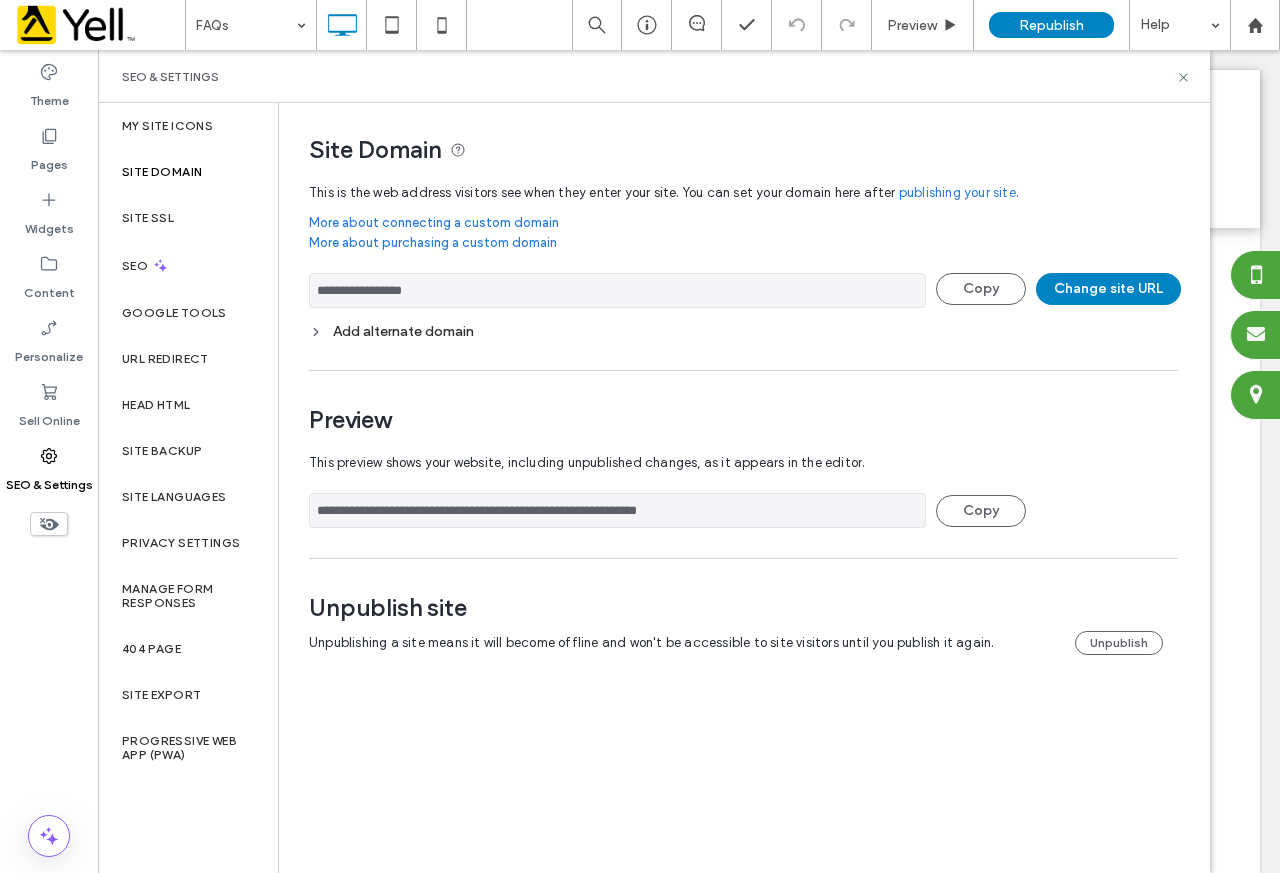 click on "**********" at bounding box center [617, 290] 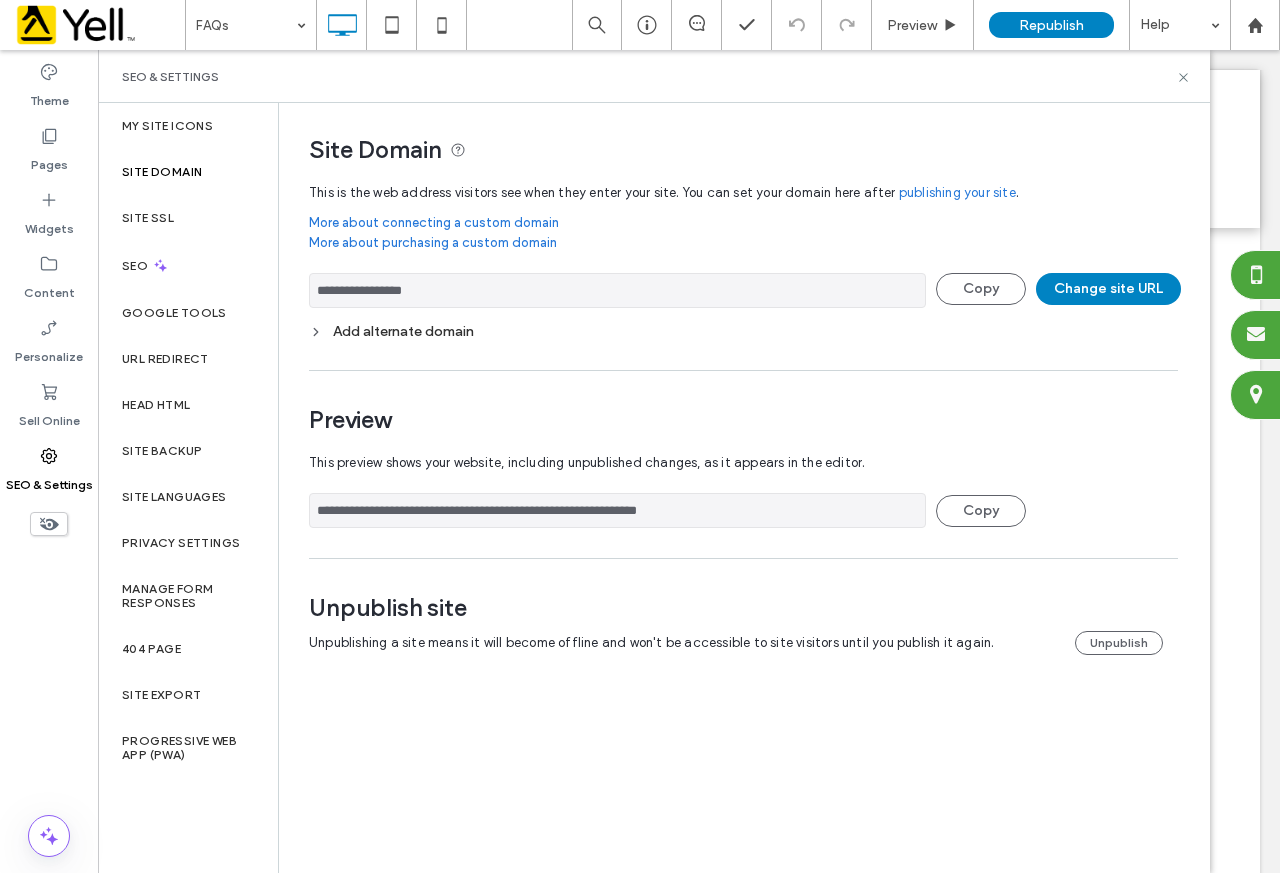 drag, startPoint x: 476, startPoint y: 290, endPoint x: 352, endPoint y: 309, distance: 125.4472 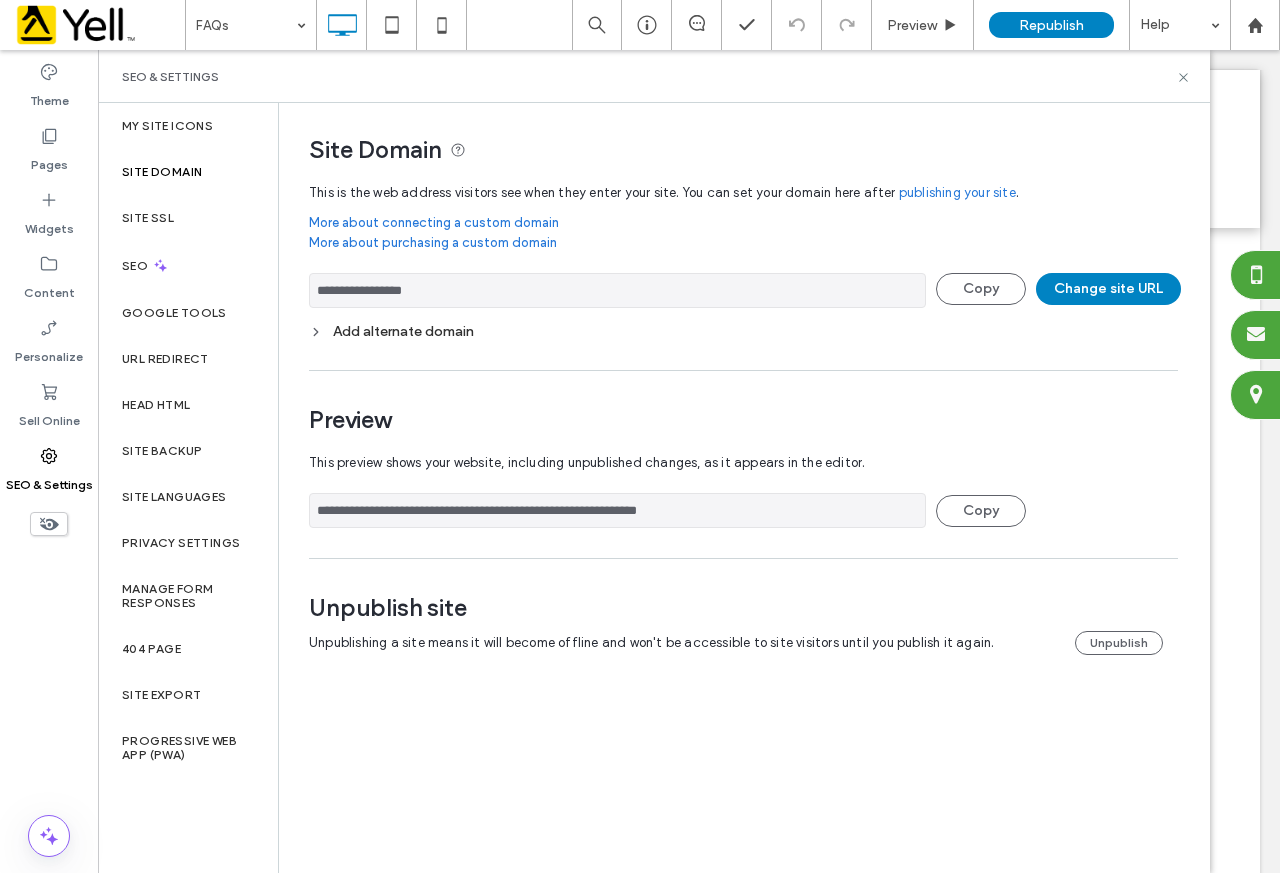 click on "**********" at bounding box center (743, 311) 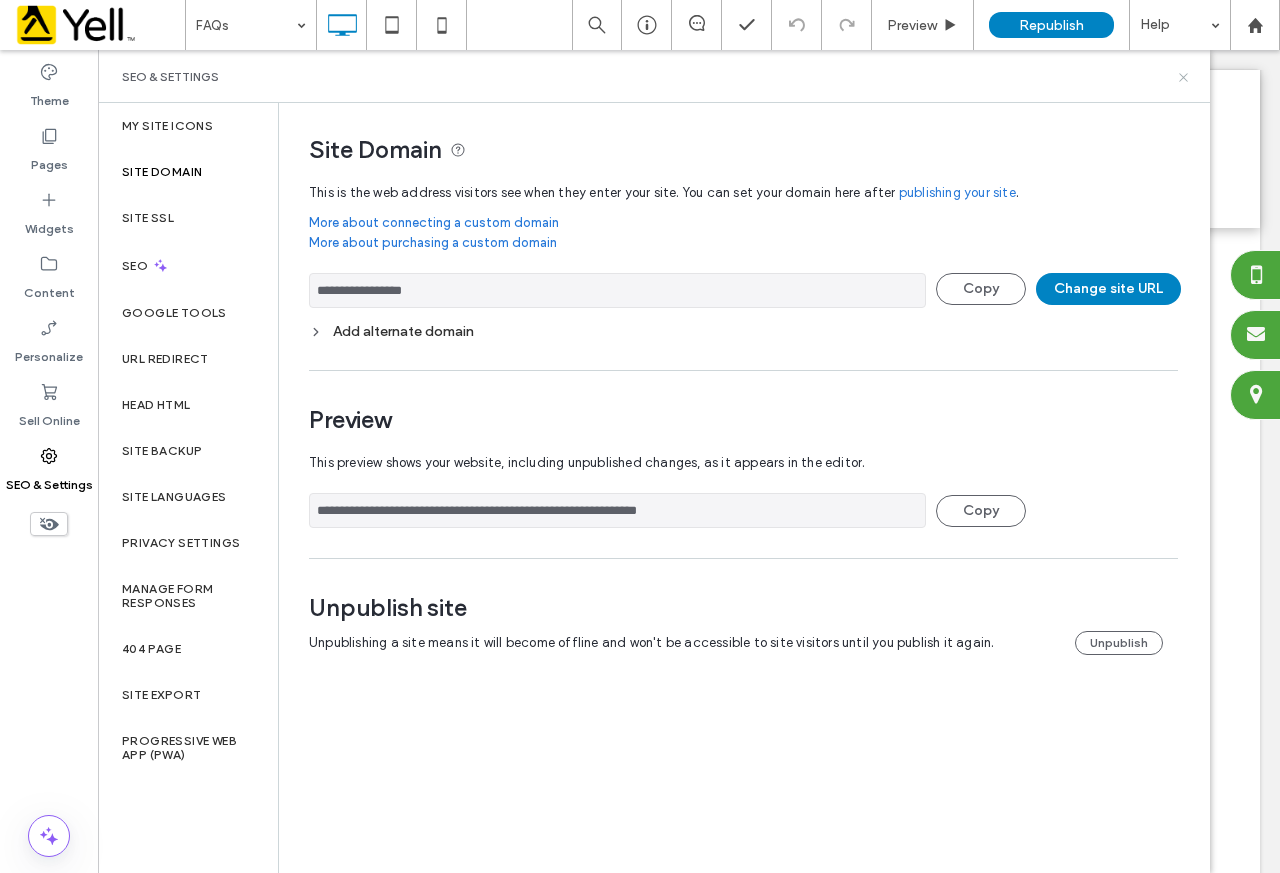 click 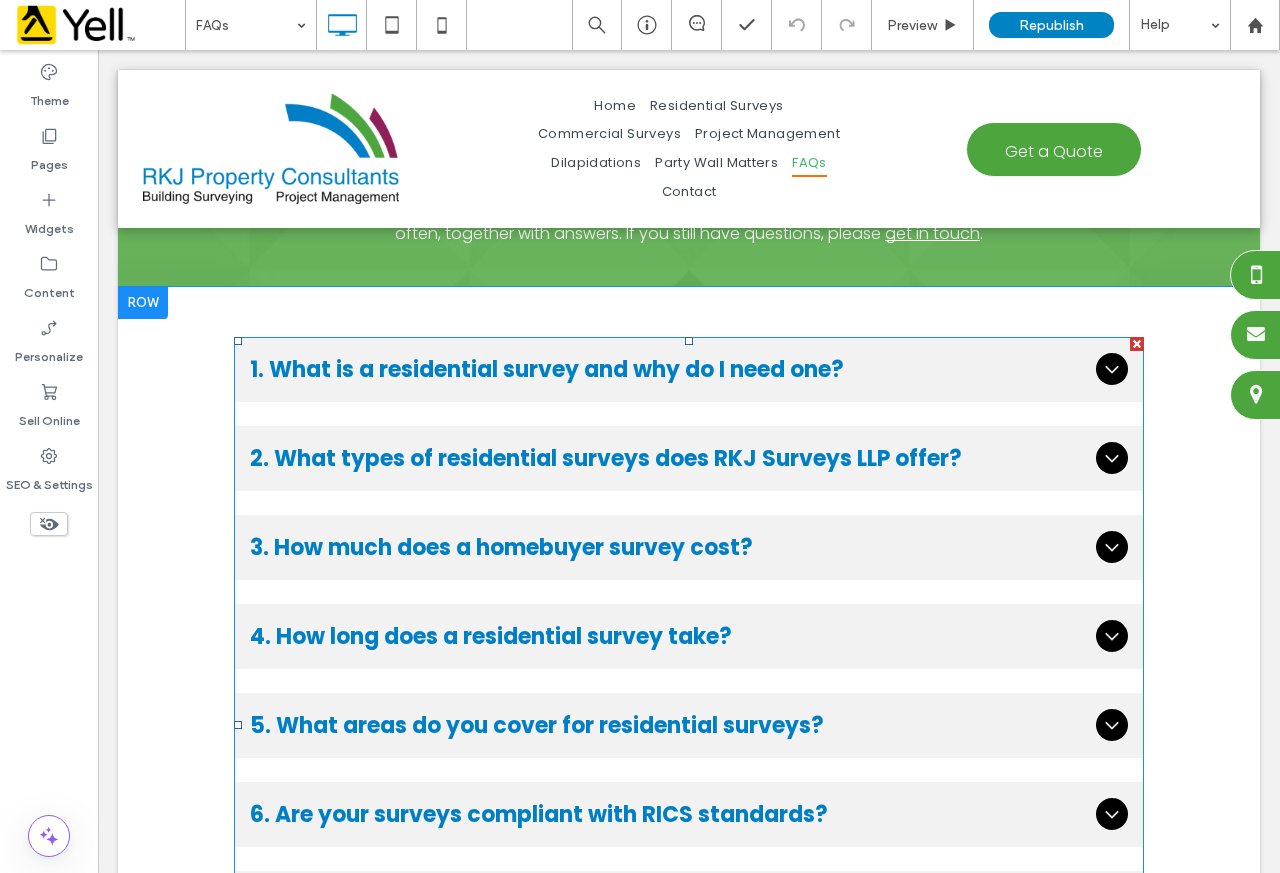 scroll, scrollTop: 0, scrollLeft: 0, axis: both 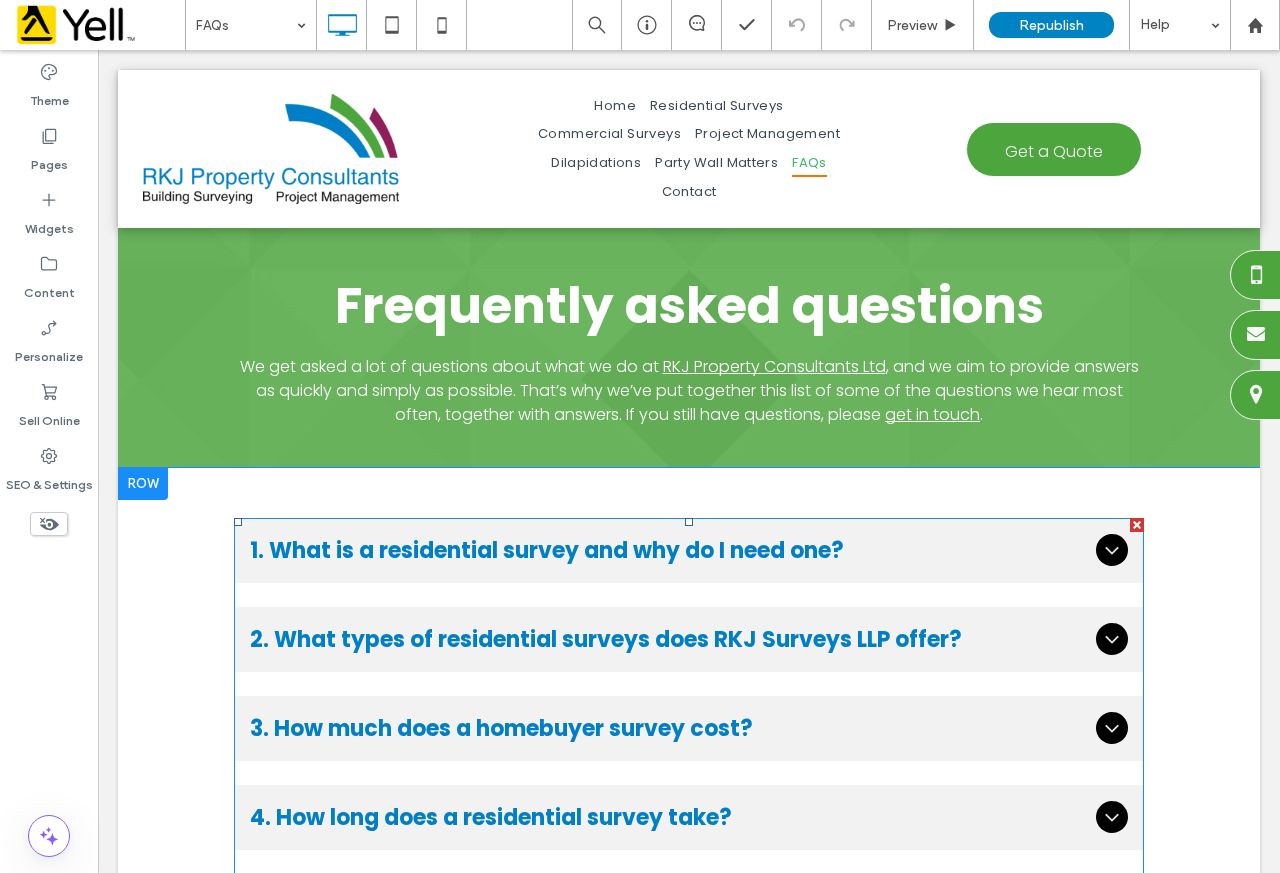click on "2. What types of residential surveys does RKJ Surveys LLP offer?" at bounding box center [689, 639] 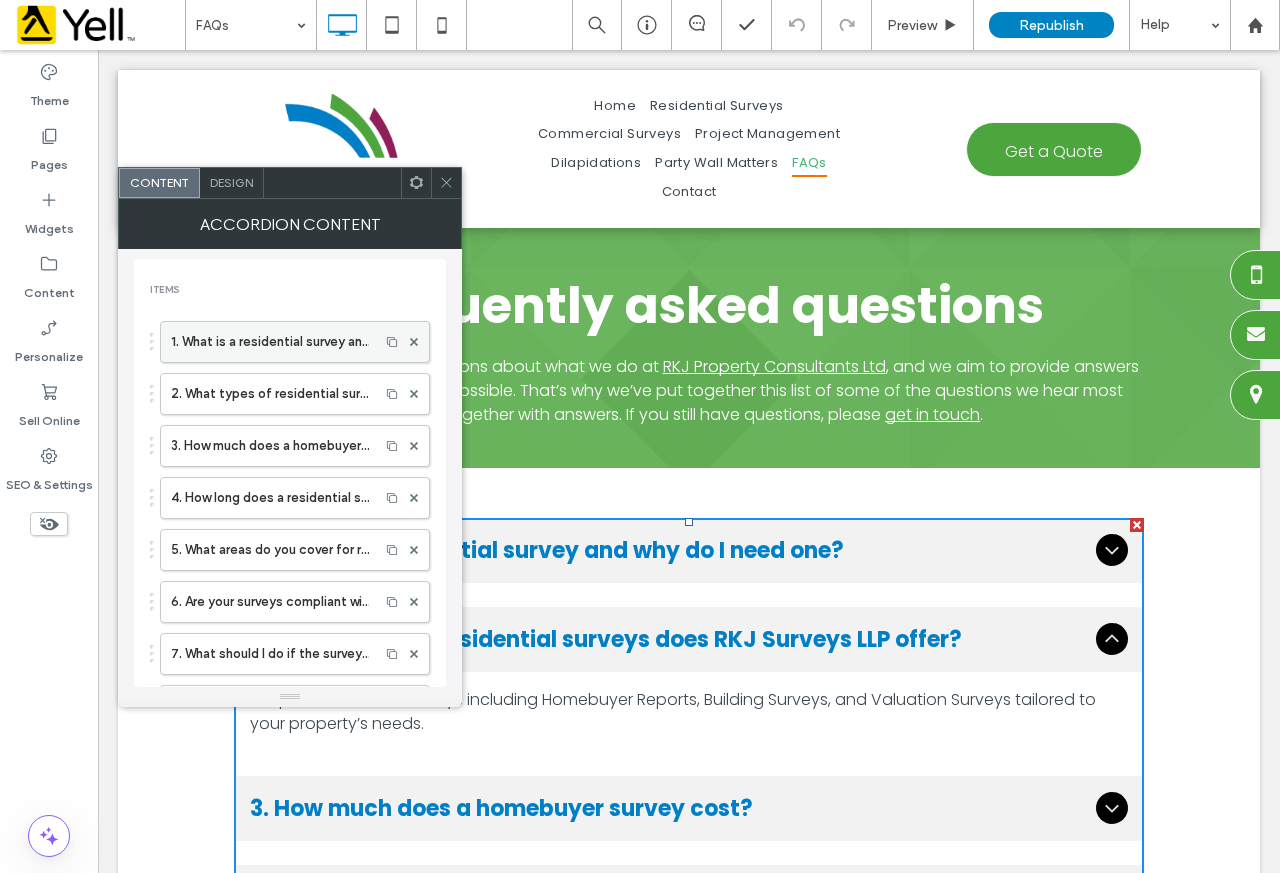 click on "1. What is a residential survey and why do I need one?" at bounding box center (270, 342) 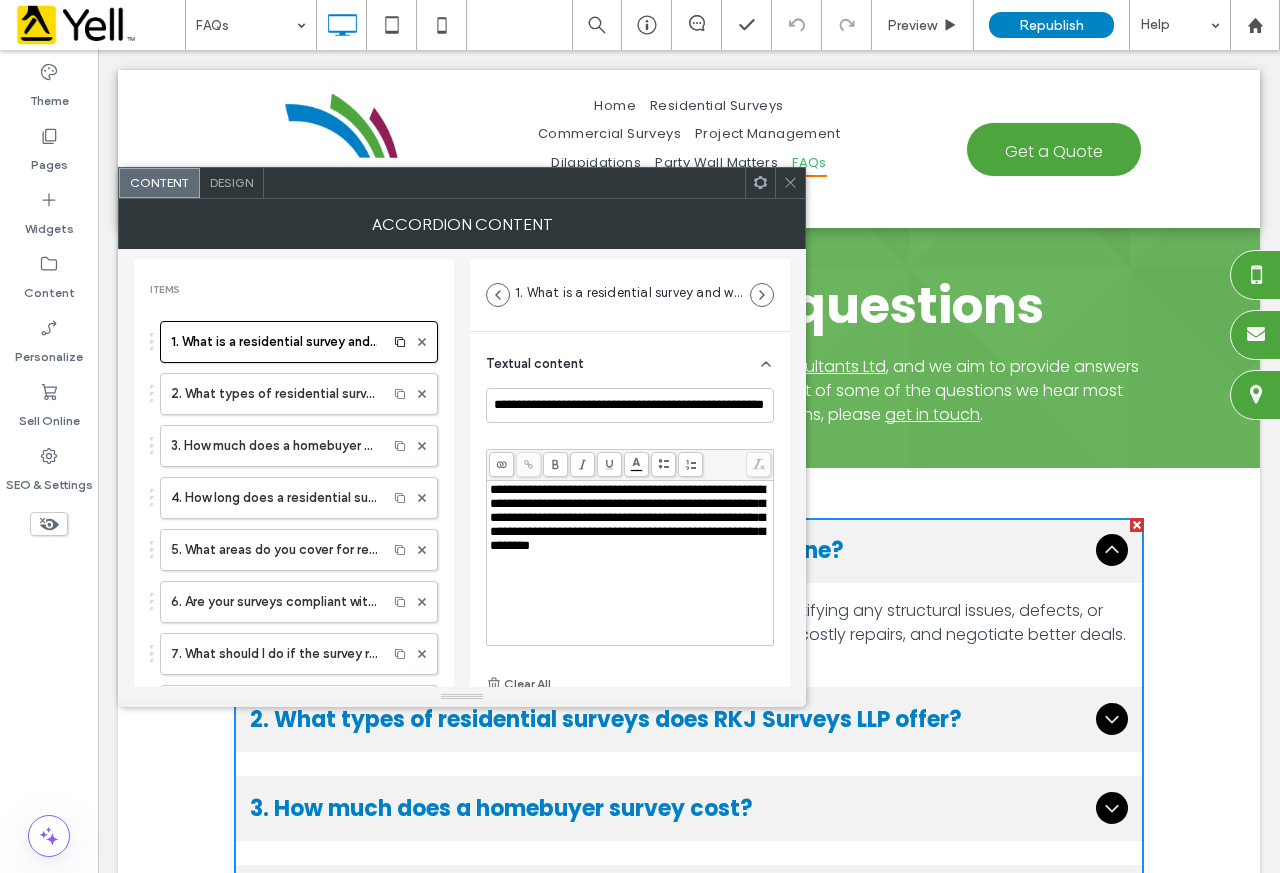 scroll, scrollTop: 15, scrollLeft: 0, axis: vertical 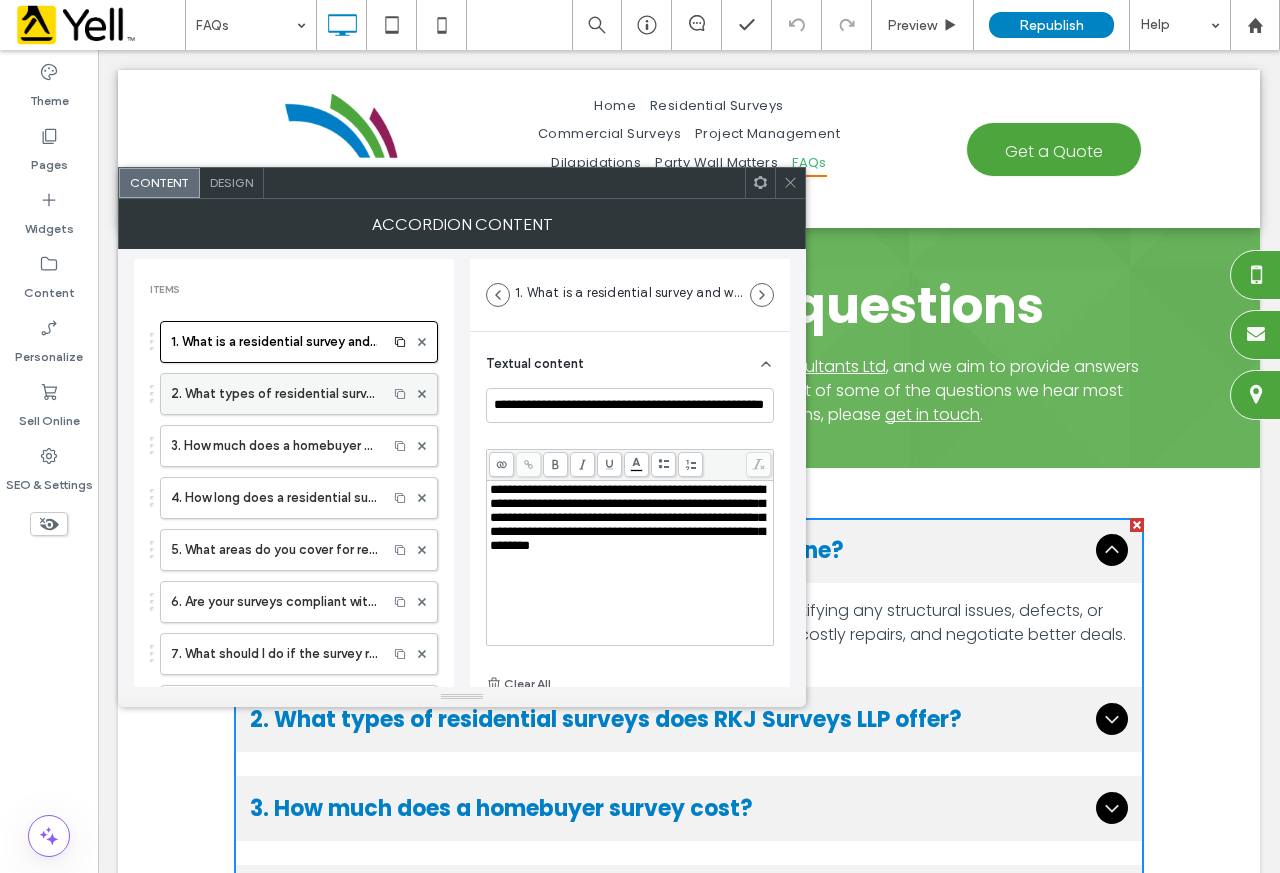click on "2. What types of residential surveys does RKJ Surveys LLP offer?" at bounding box center [274, 394] 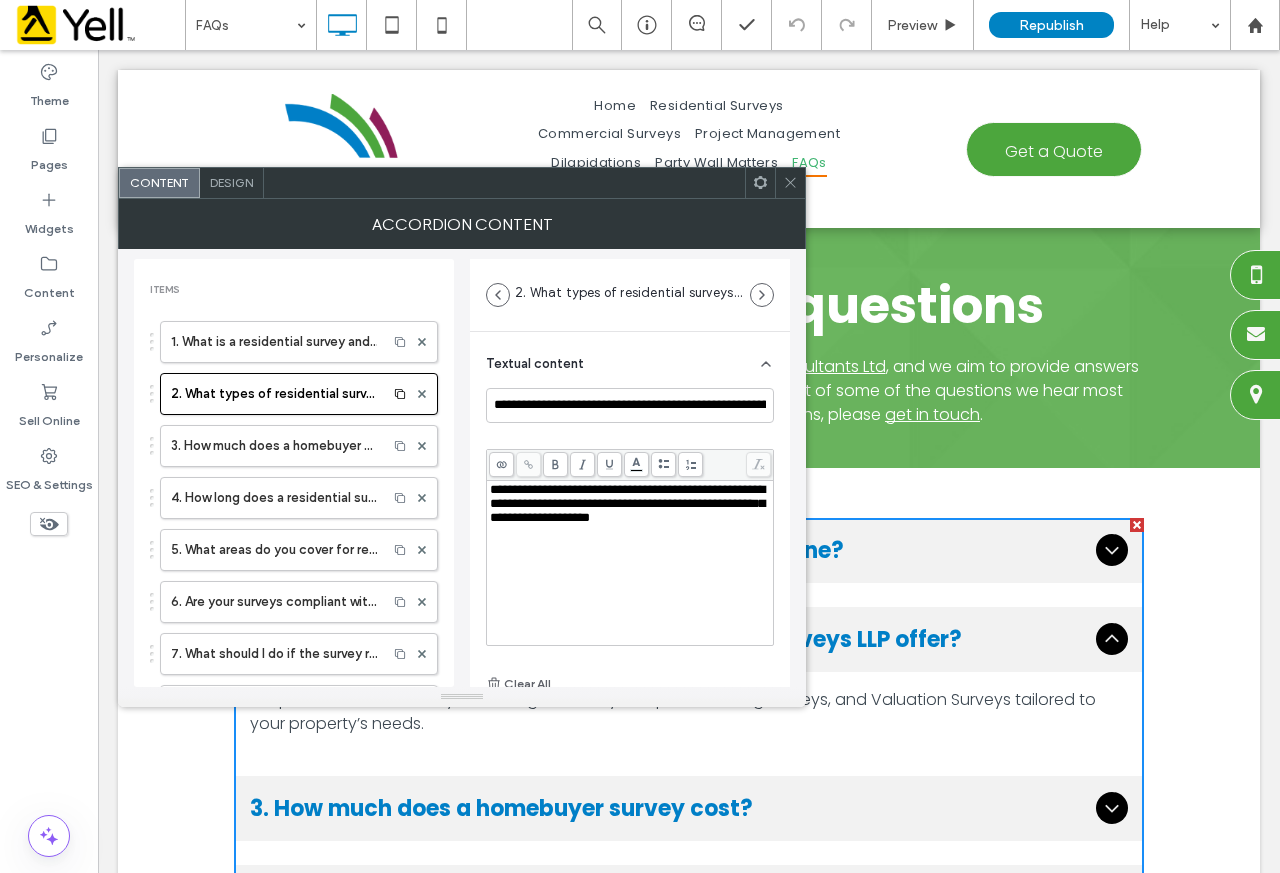 scroll, scrollTop: 15, scrollLeft: 0, axis: vertical 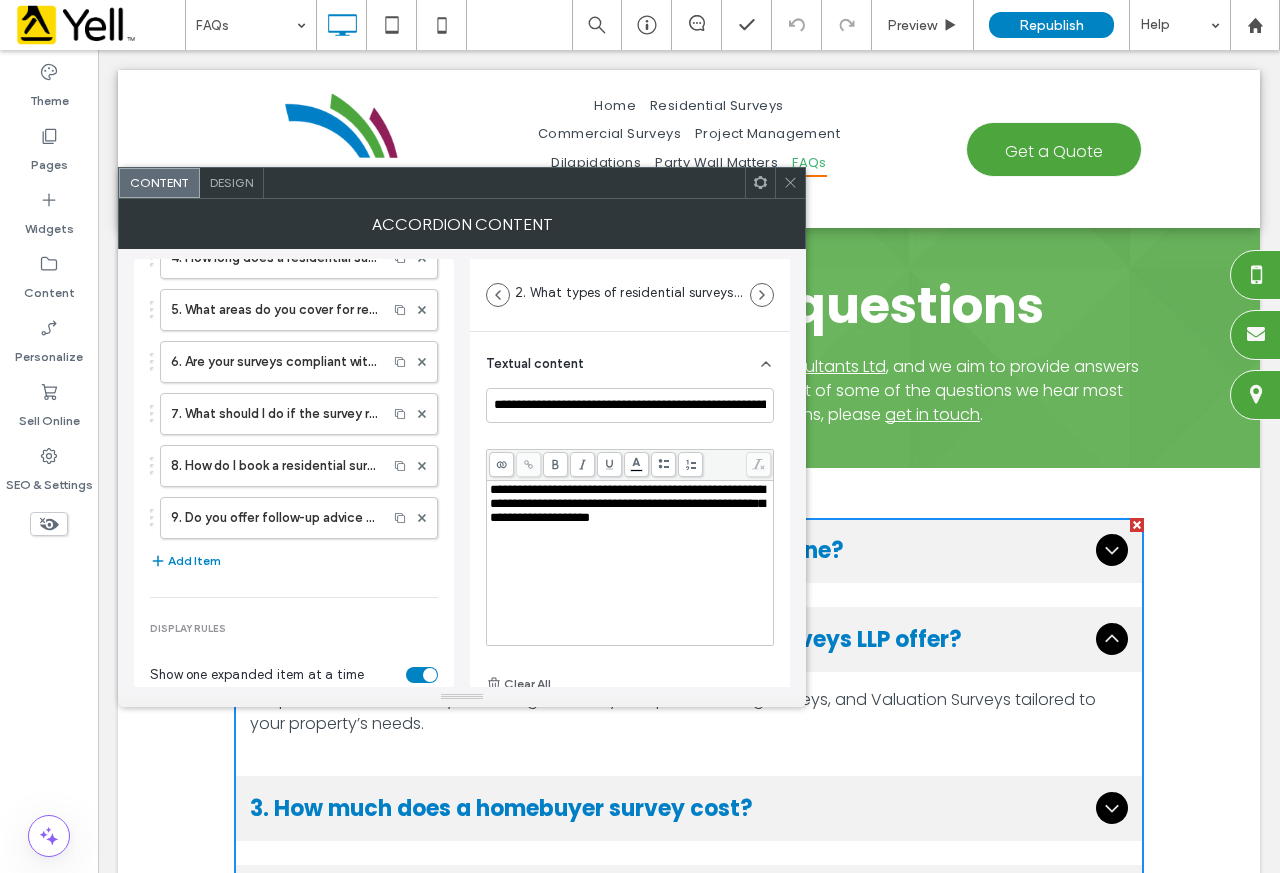 click 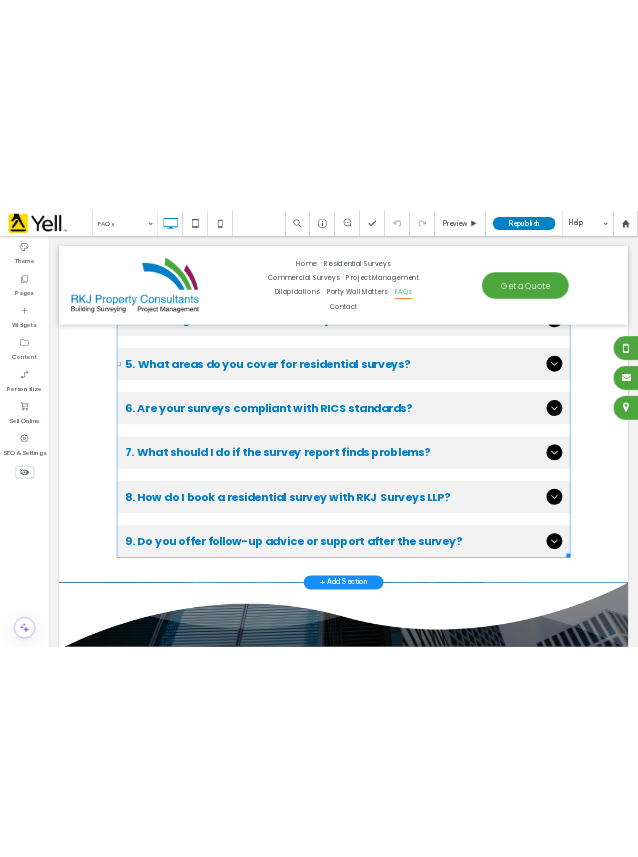 scroll, scrollTop: 0, scrollLeft: 0, axis: both 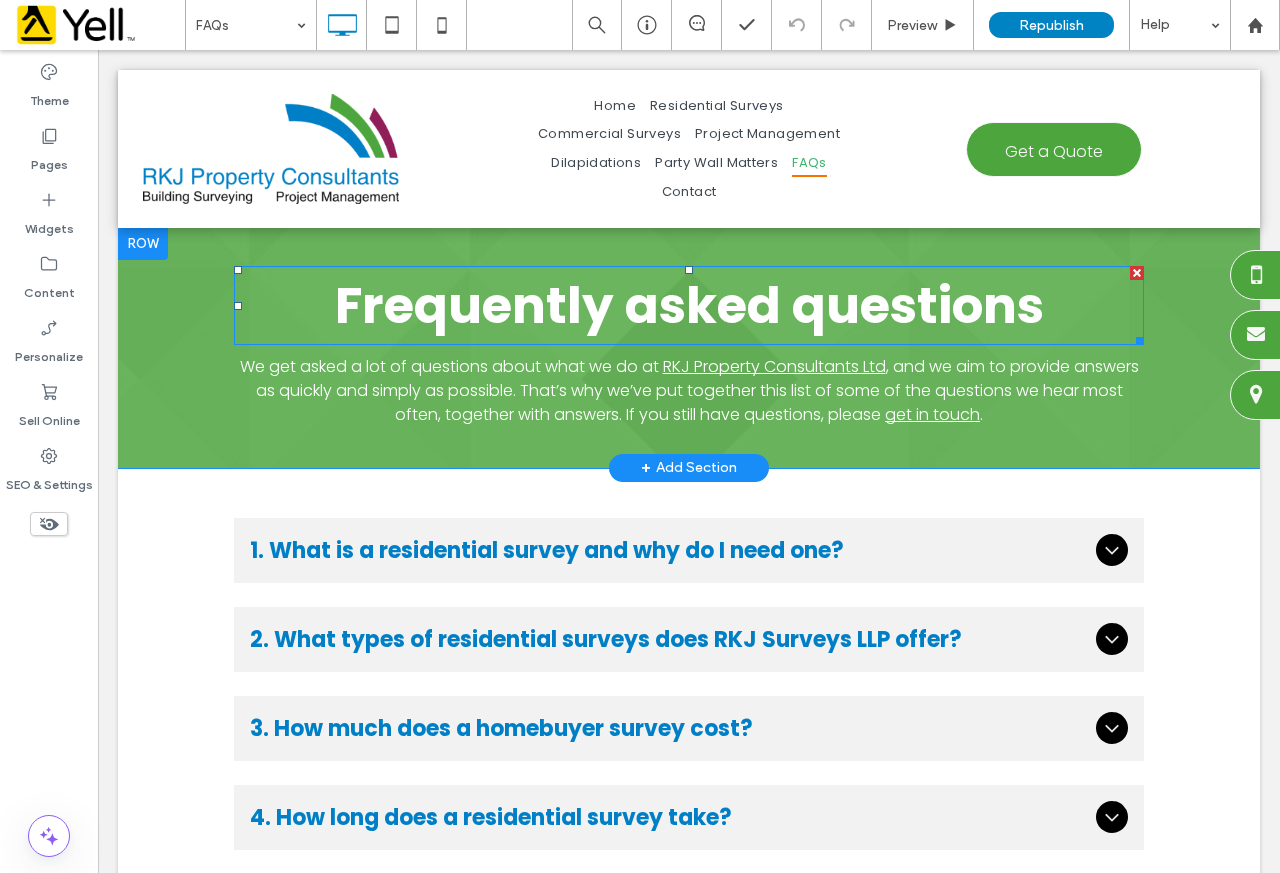 click on "Frequently asked questions" at bounding box center (689, 305) 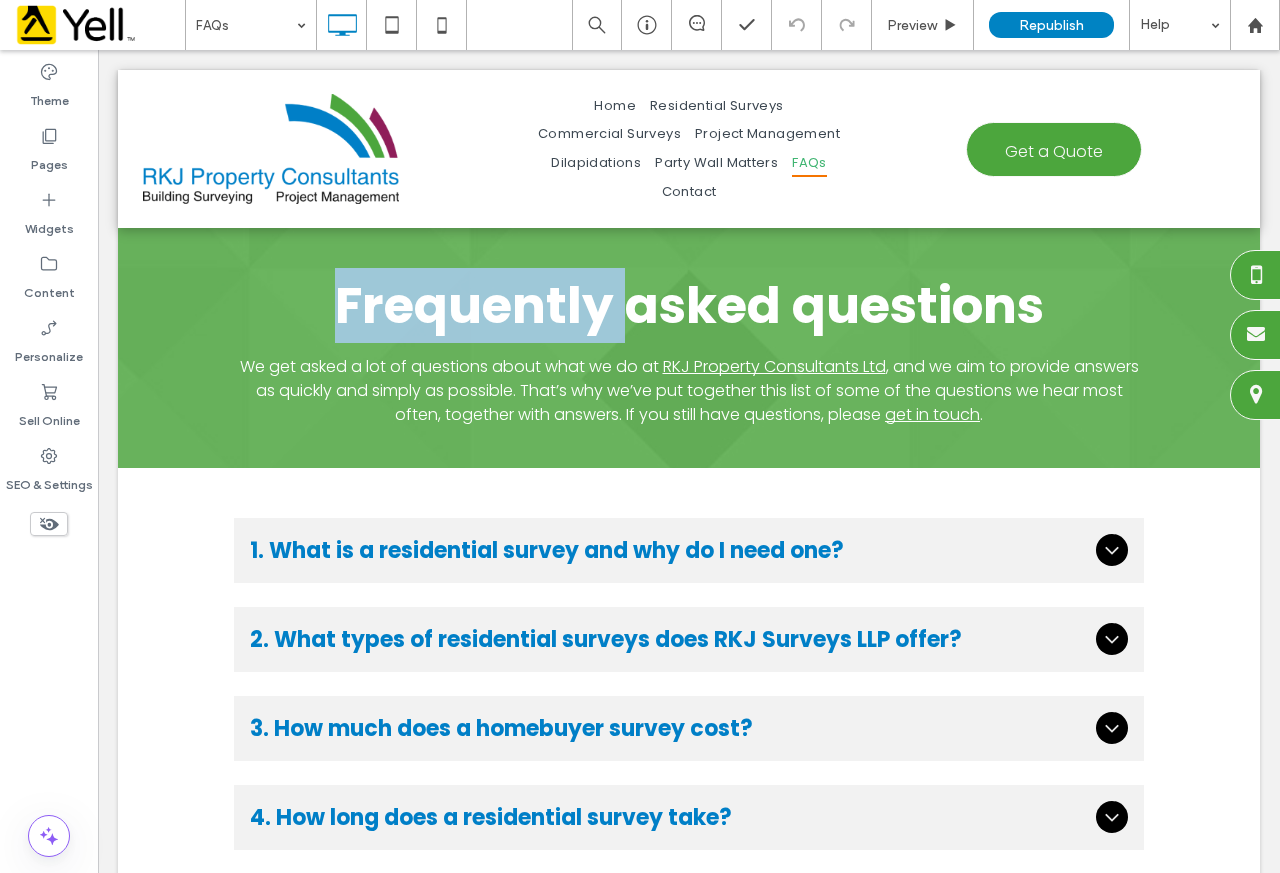 click on "Frequently asked questions" at bounding box center [689, 305] 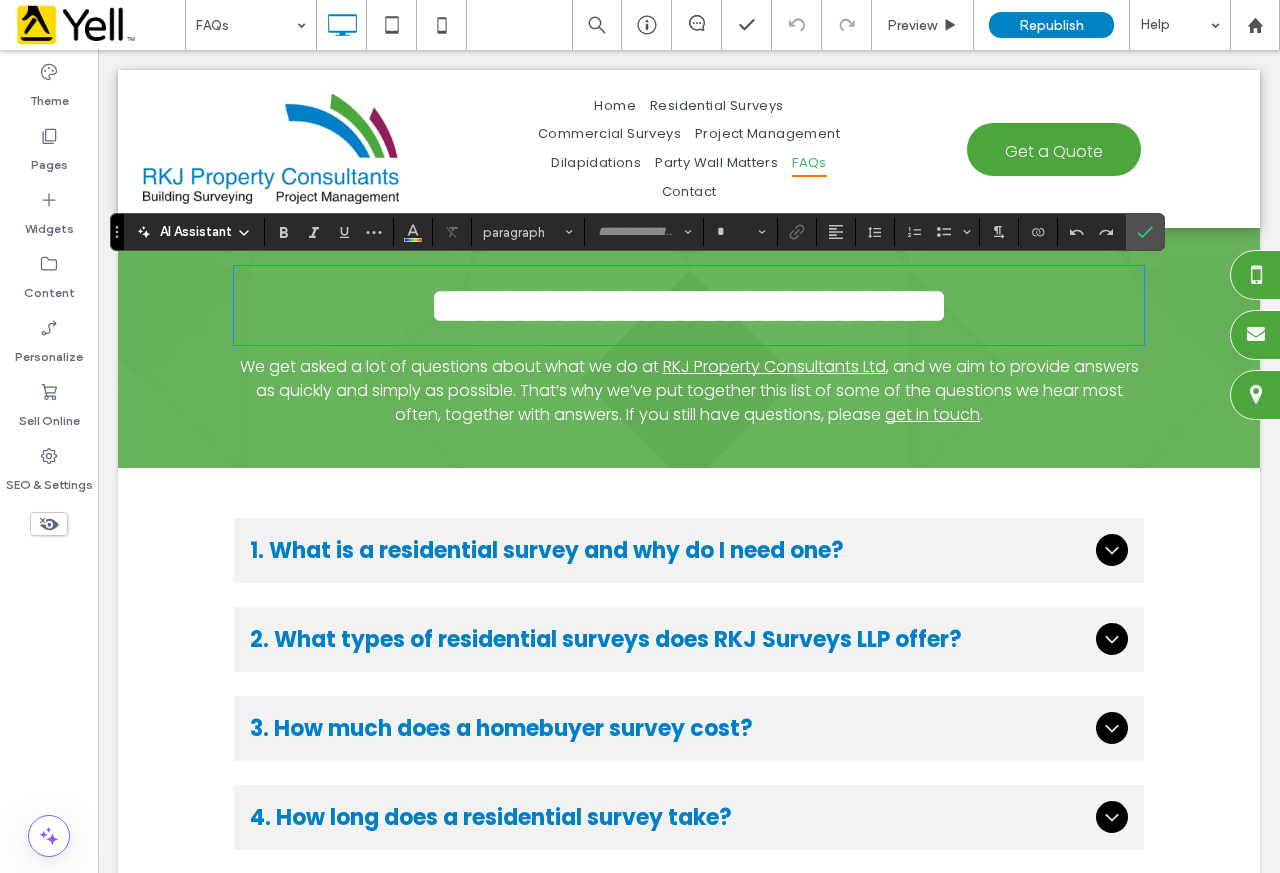type on "*******" 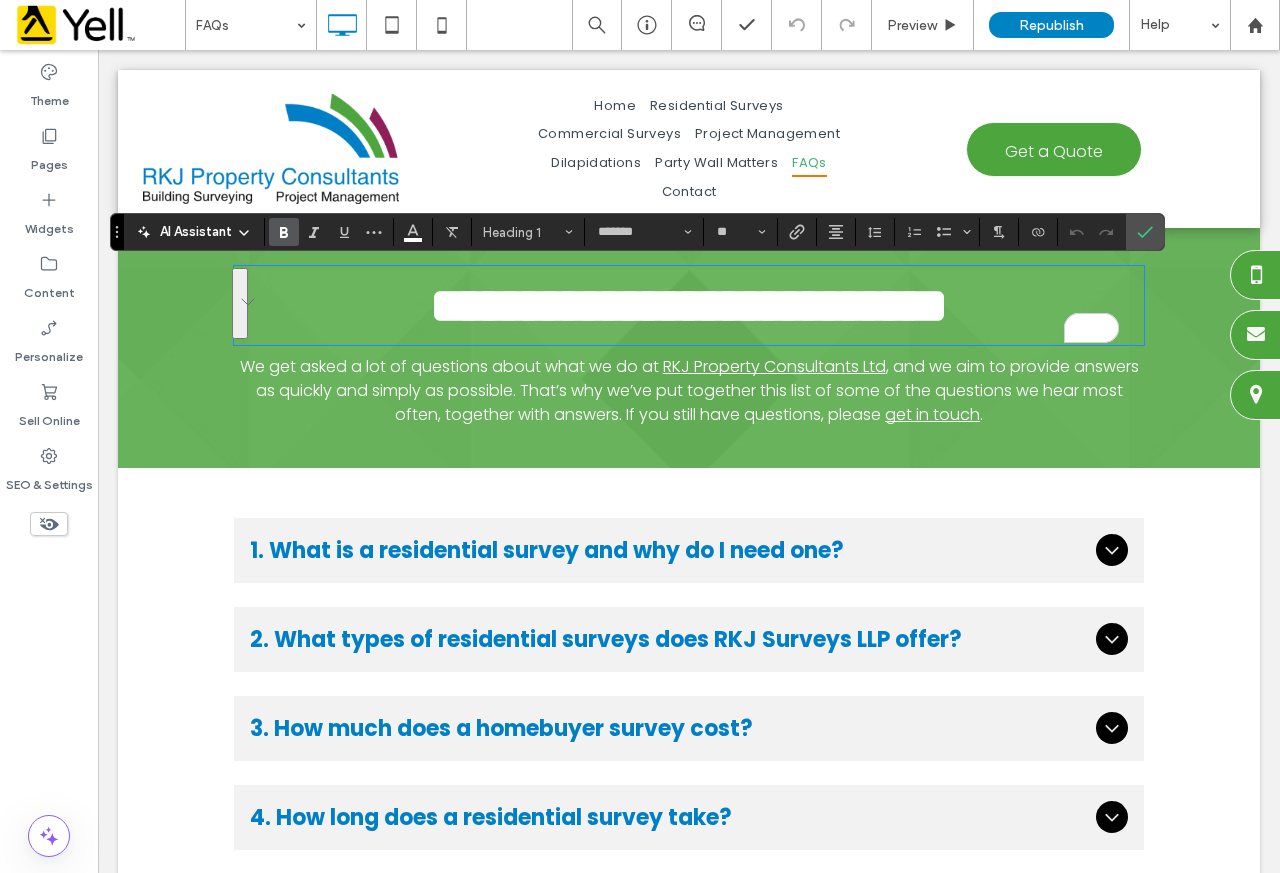 click on "We get asked a lot of questions about what we do at" at bounding box center (449, 366) 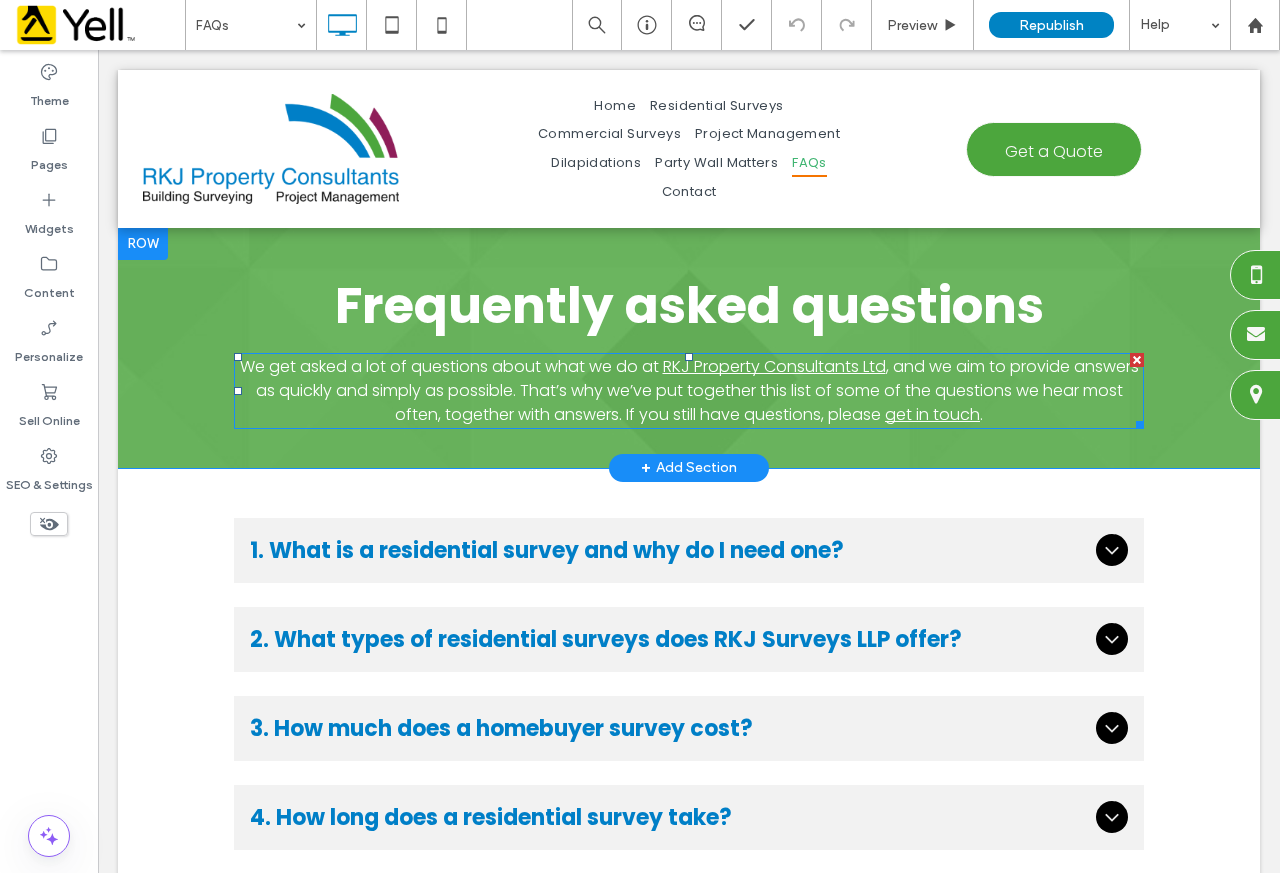click on "We get asked a lot of questions about what we do at" at bounding box center (449, 366) 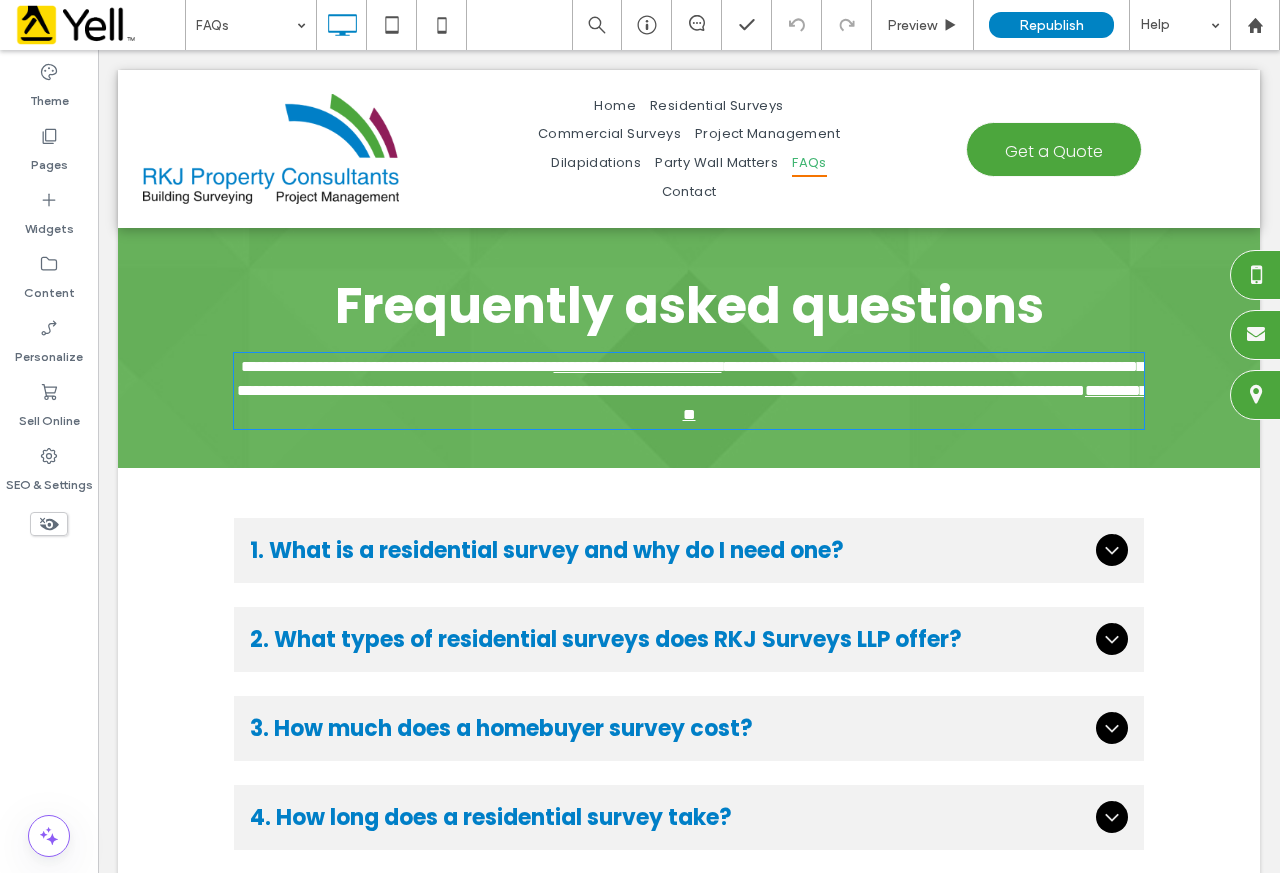 click on "**********" at bounding box center [397, 366] 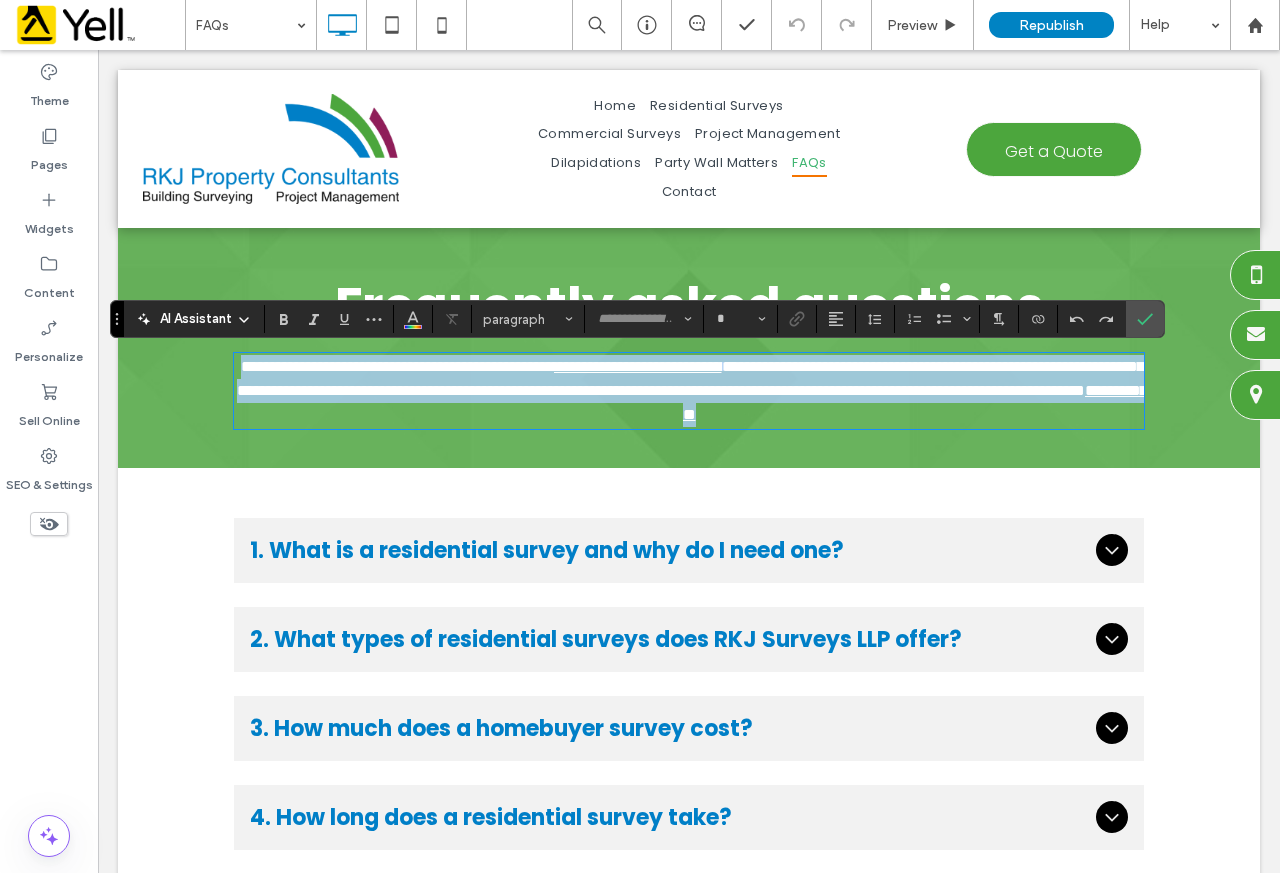 click on "**********" at bounding box center (397, 366) 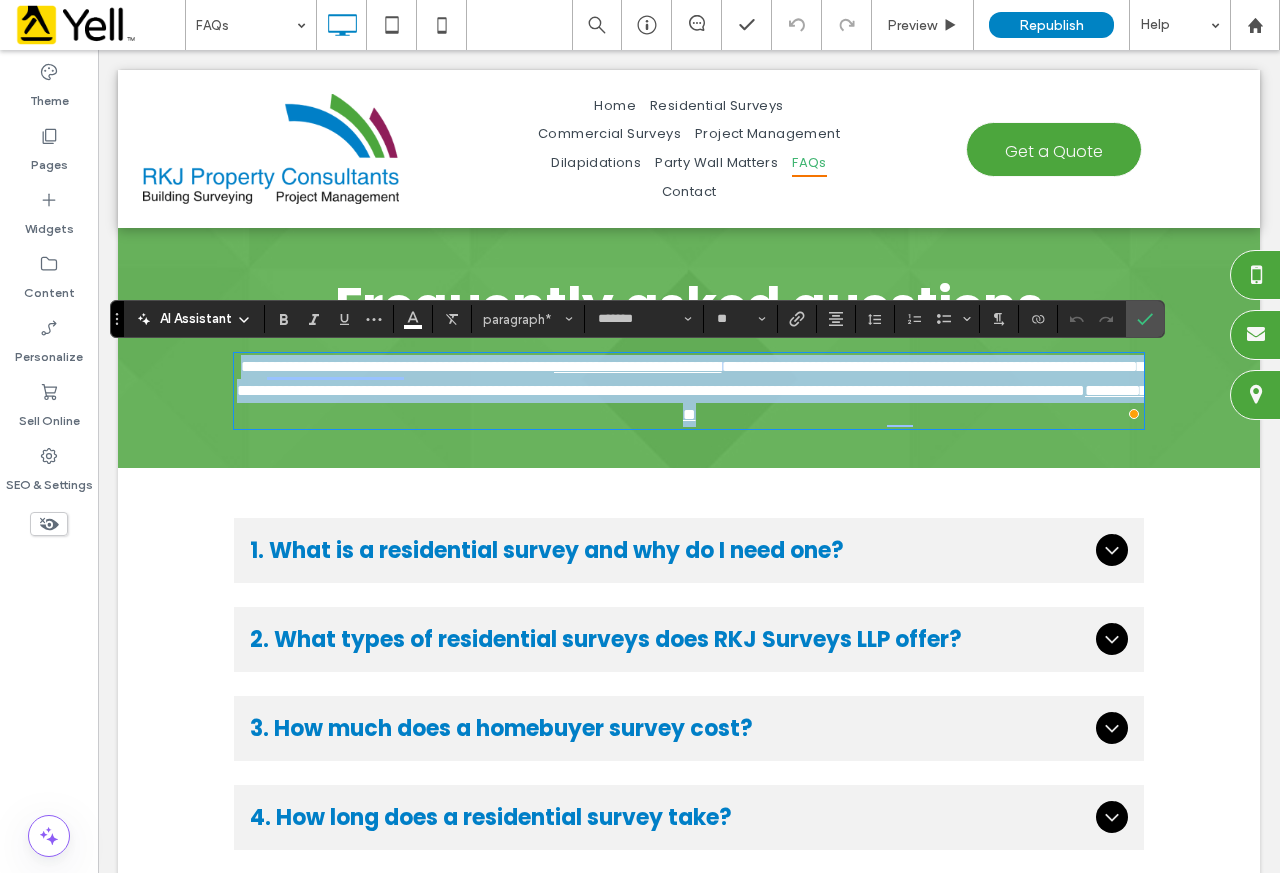 copy on "**********" 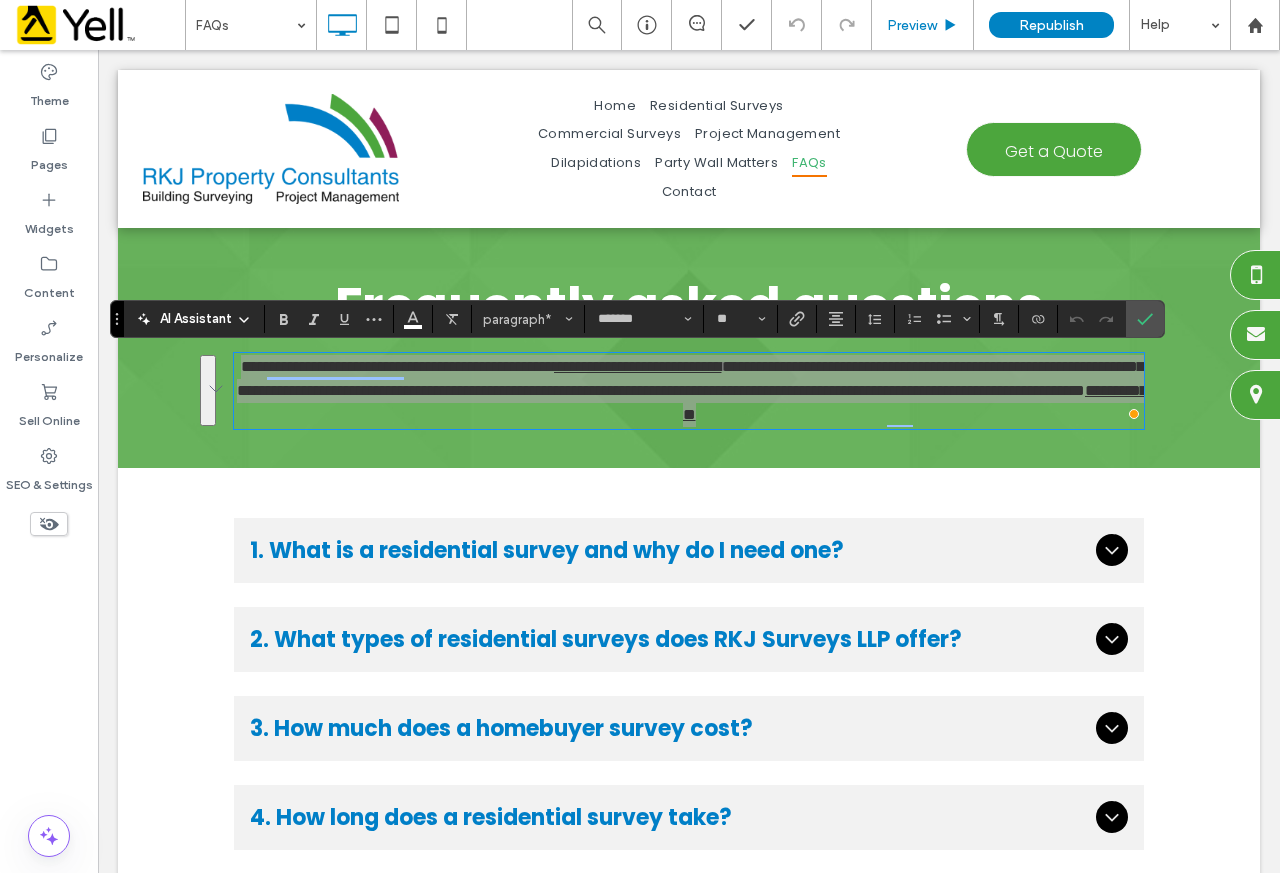 click on "Preview" at bounding box center (912, 25) 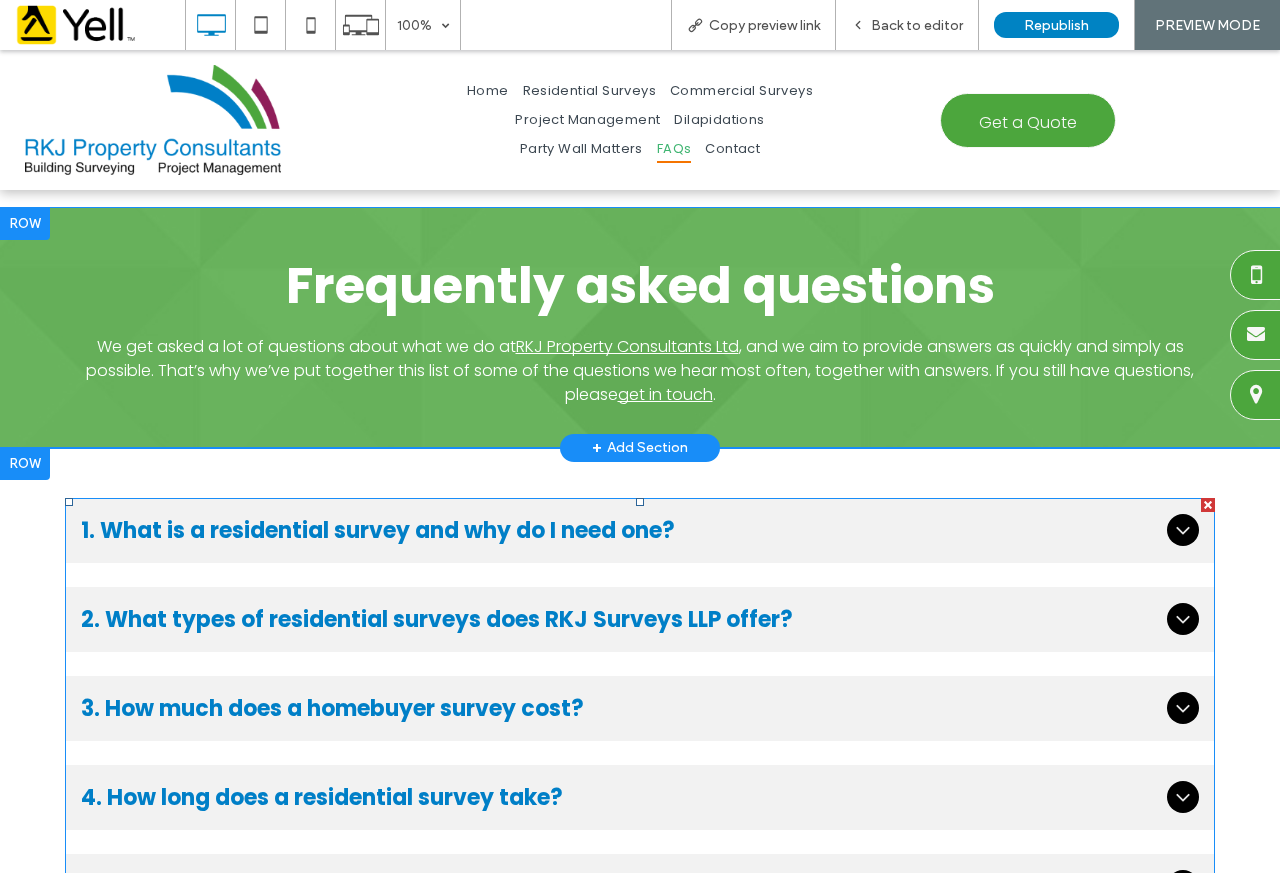 click on "1. What is a residential survey and why do I need one?" at bounding box center [620, 530] 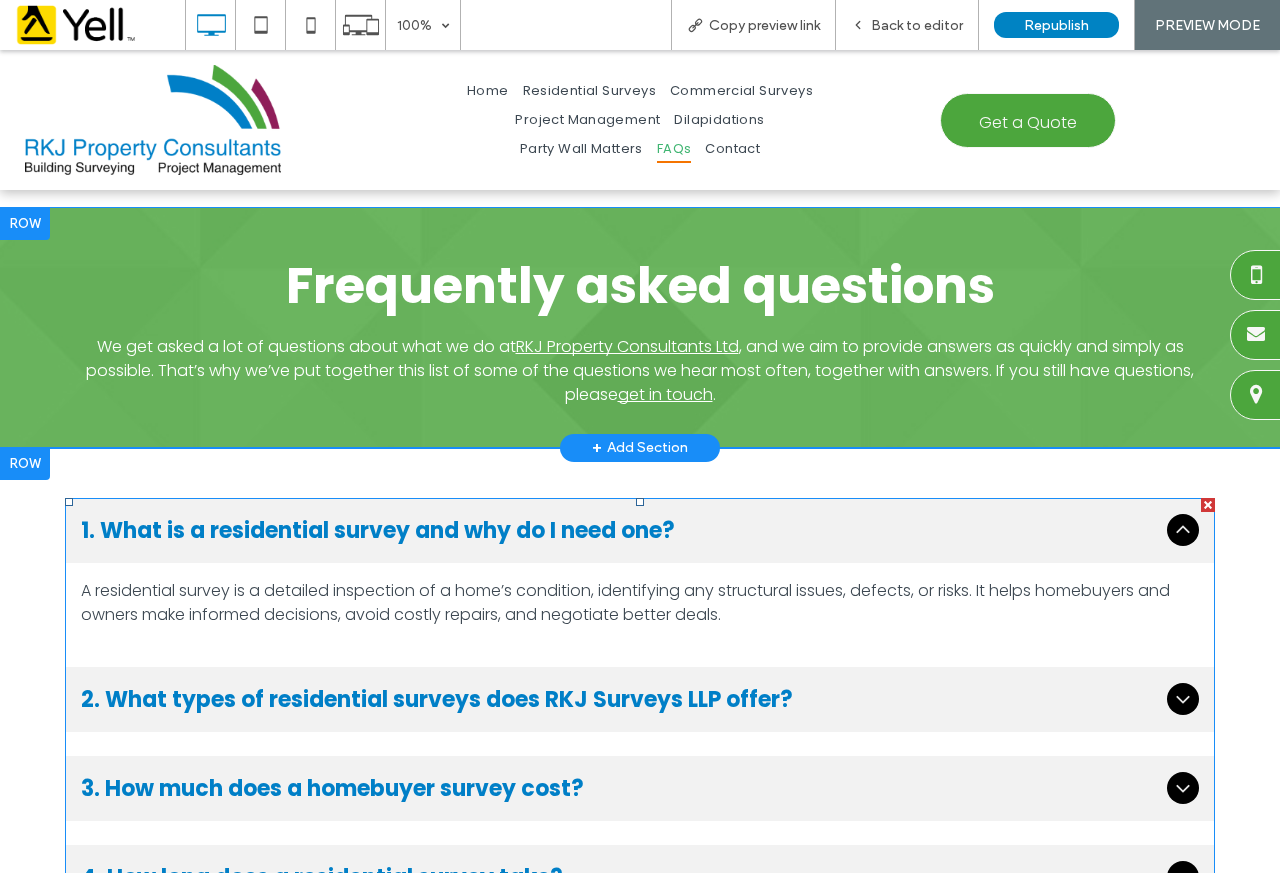 click on "1. What is a residential survey and why do I need one?" at bounding box center (620, 530) 